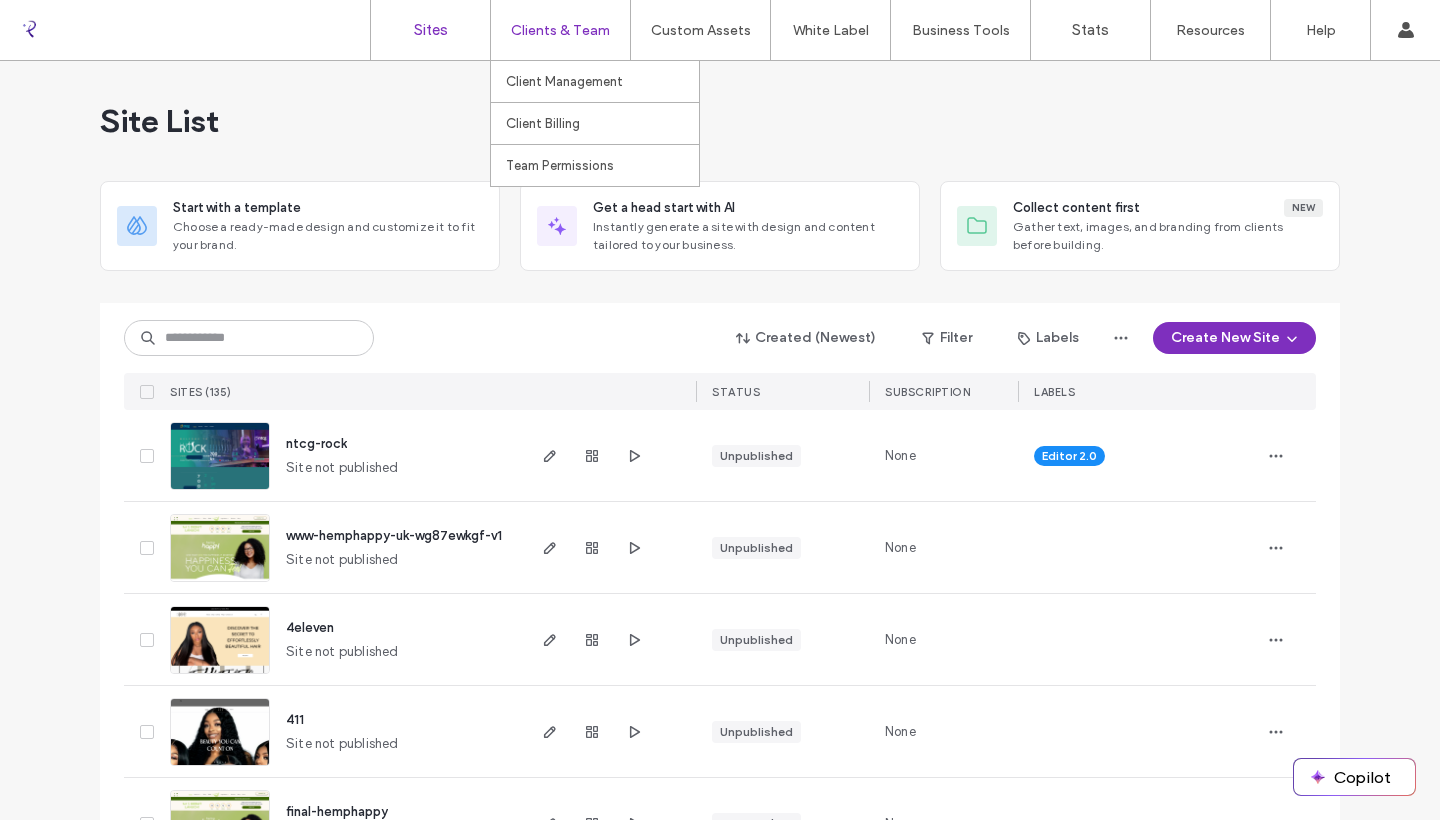 scroll, scrollTop: 0, scrollLeft: 0, axis: both 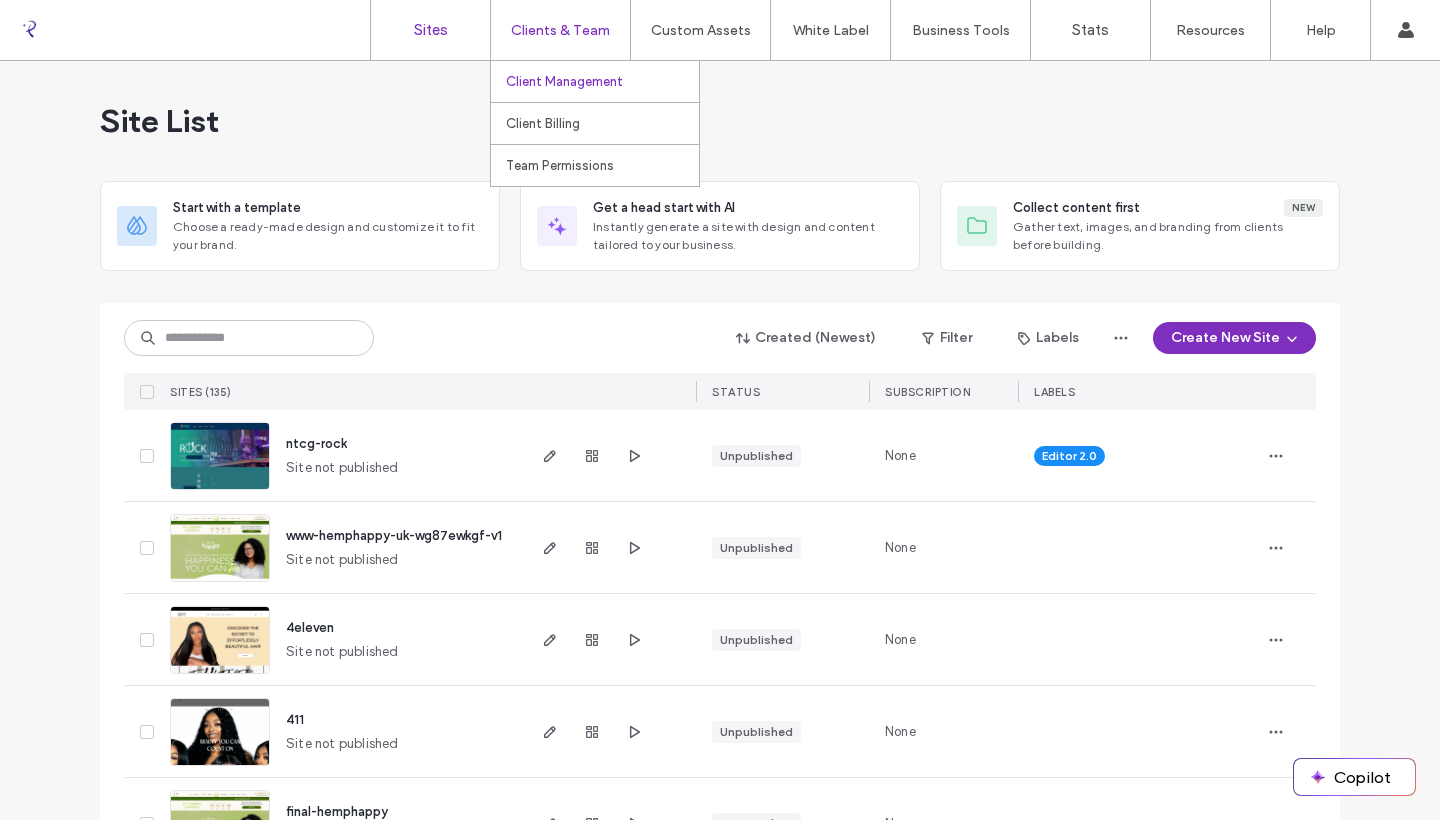 click on "Client Management" at bounding box center (564, 81) 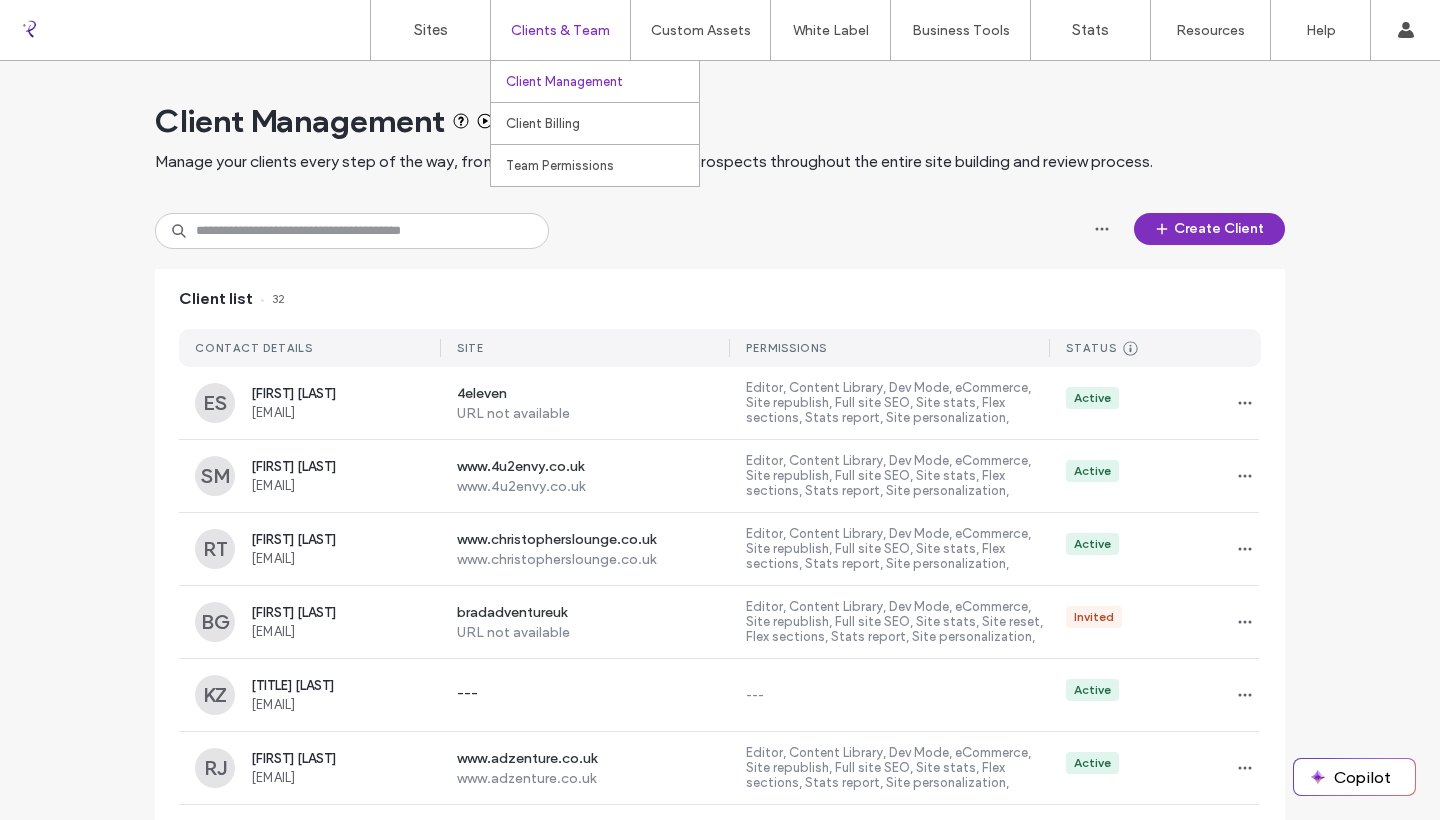 scroll, scrollTop: 0, scrollLeft: 0, axis: both 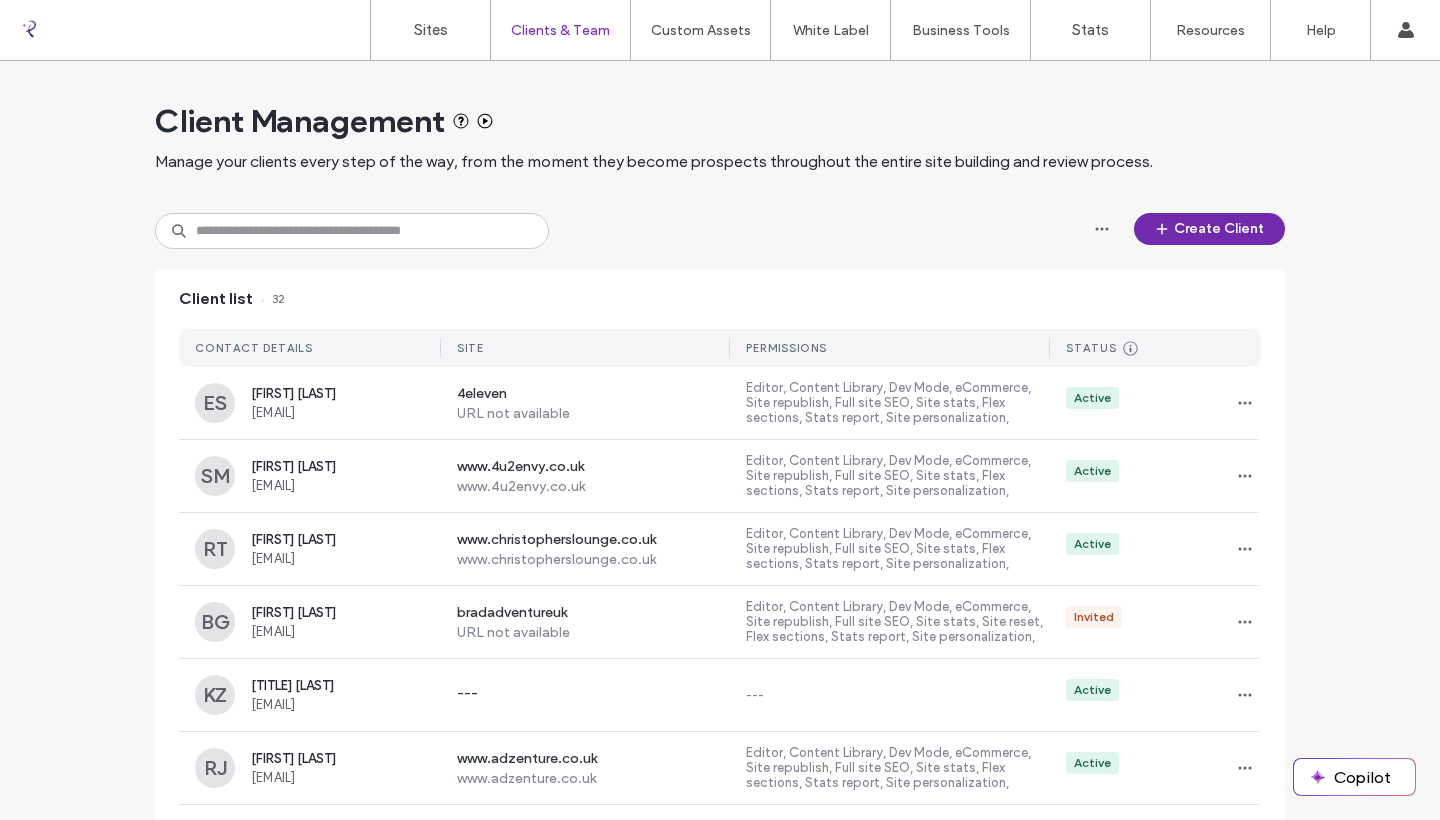 click on "Create Client" at bounding box center (1209, 229) 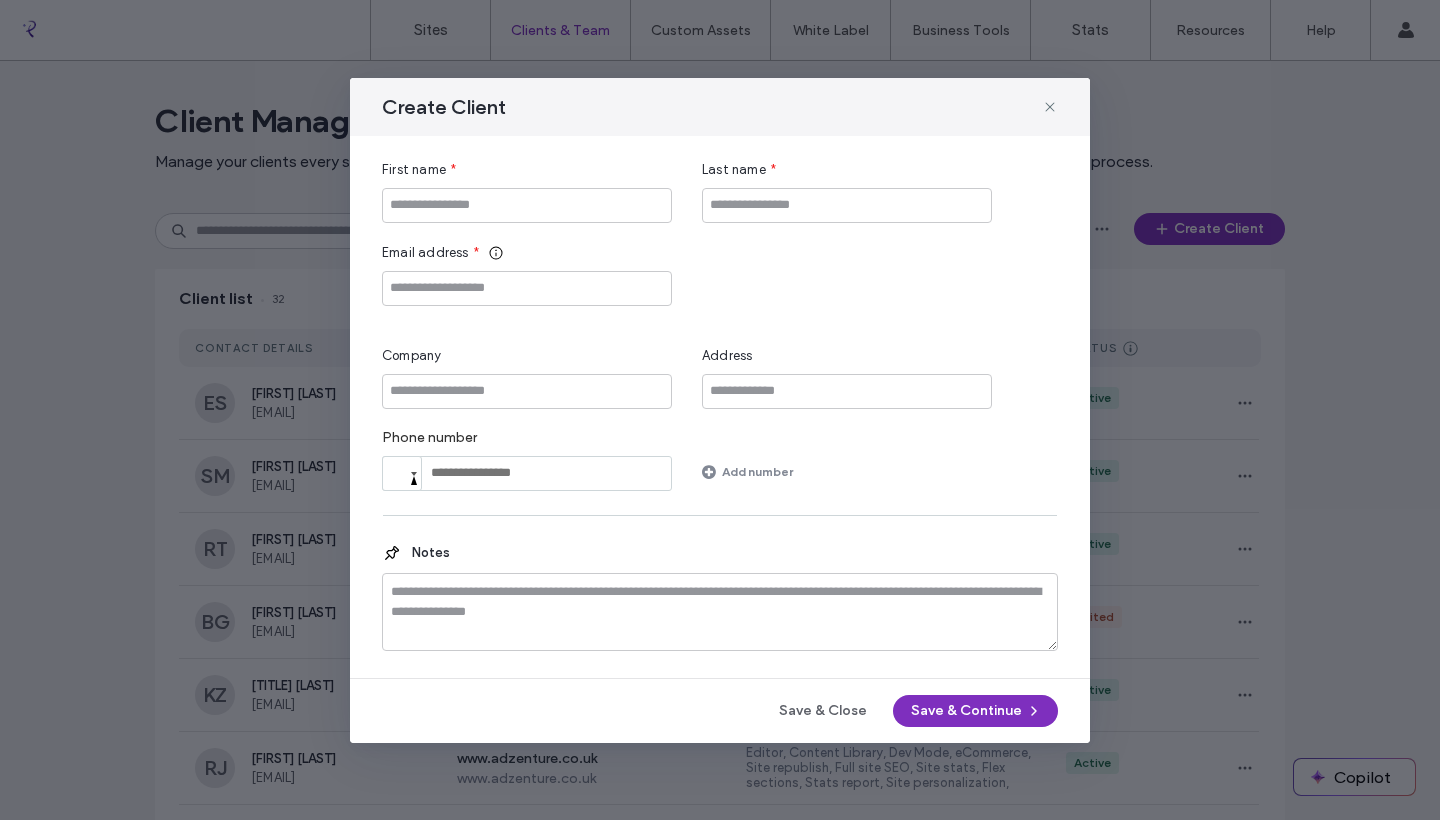 click on "First name * Last name * Email address * Company Address Phone number Phone Add number" at bounding box center (720, 325) 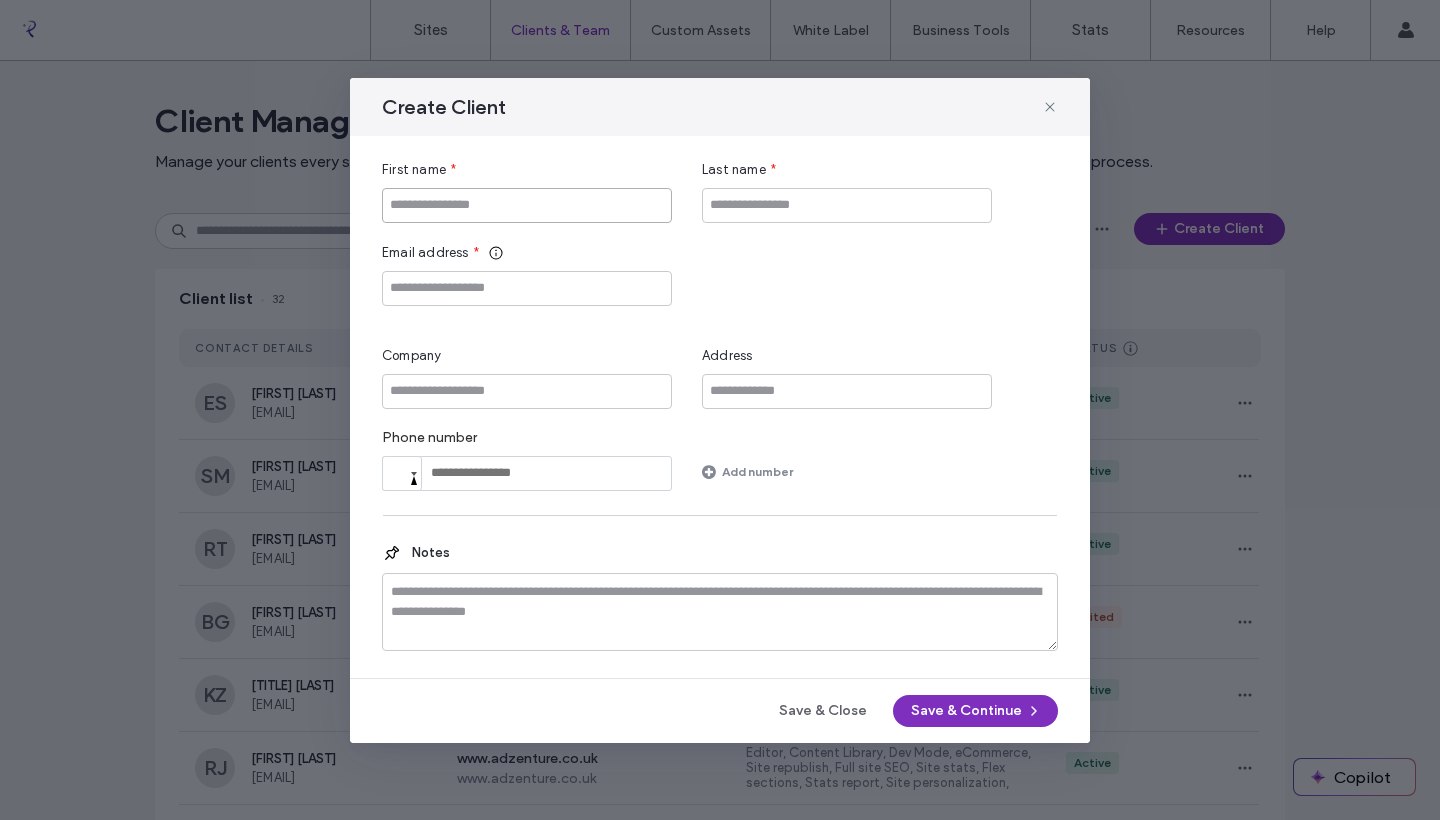 click at bounding box center [527, 205] 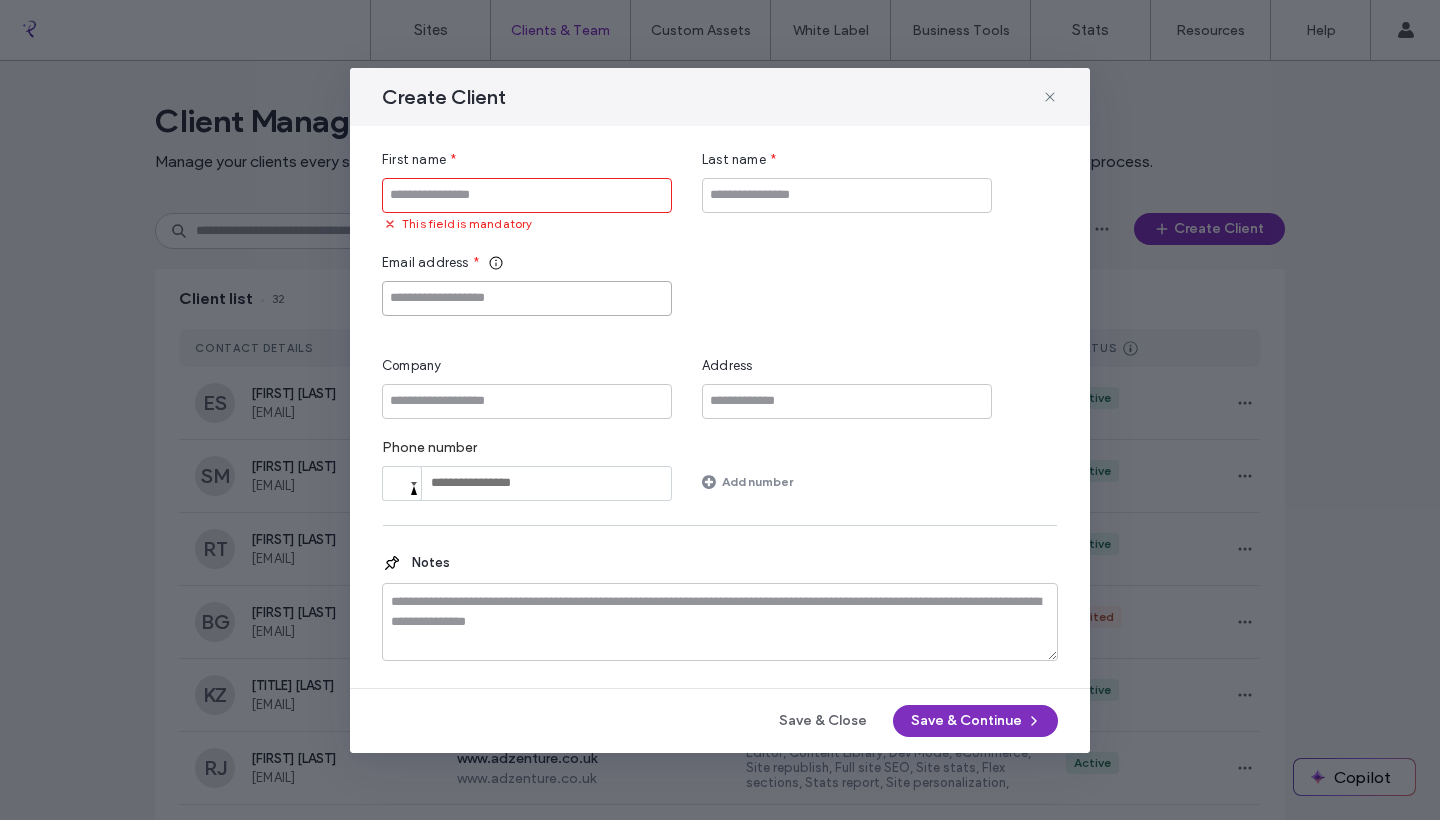 click on "Email address *" at bounding box center [527, 284] 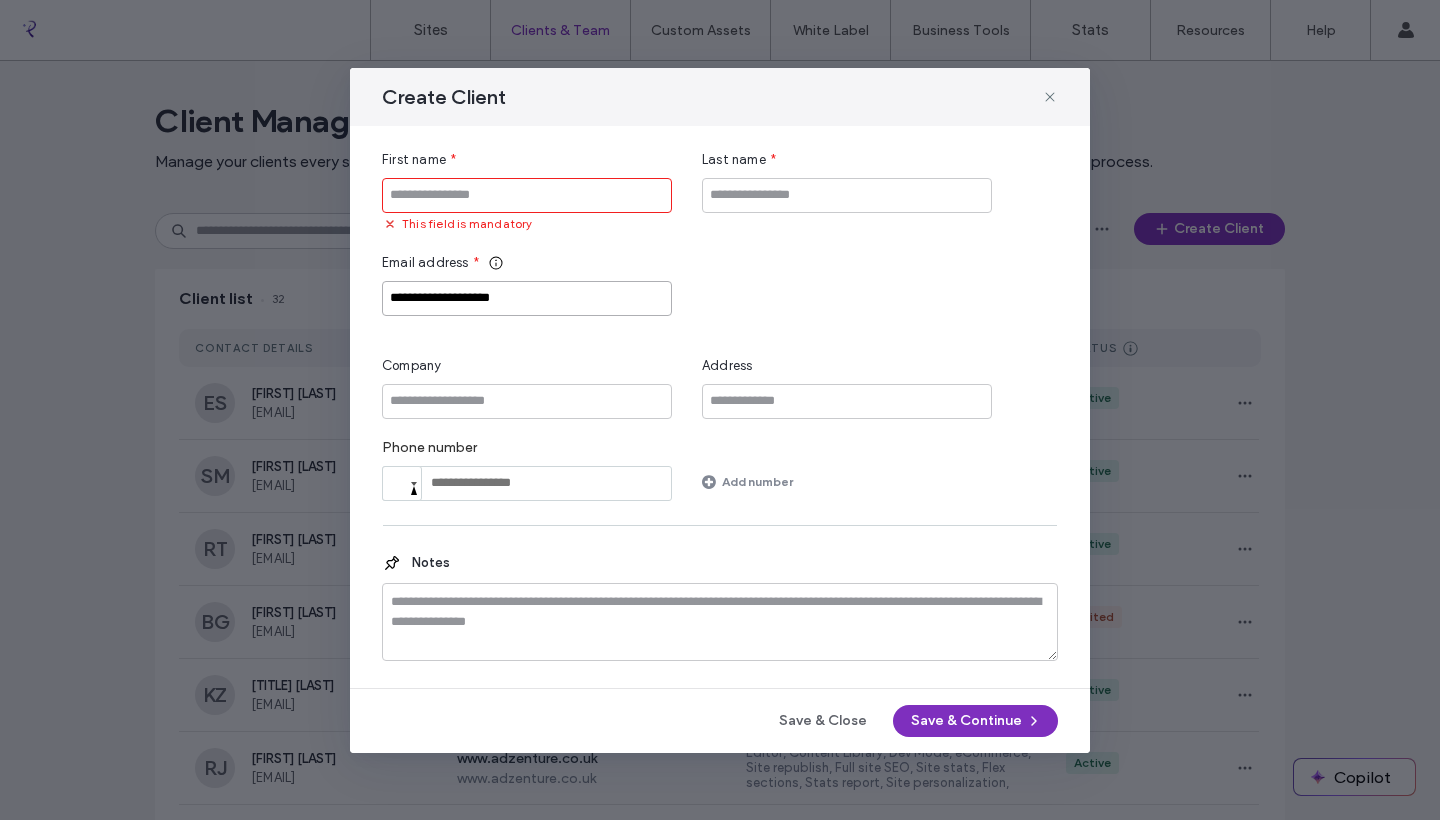 type on "**********" 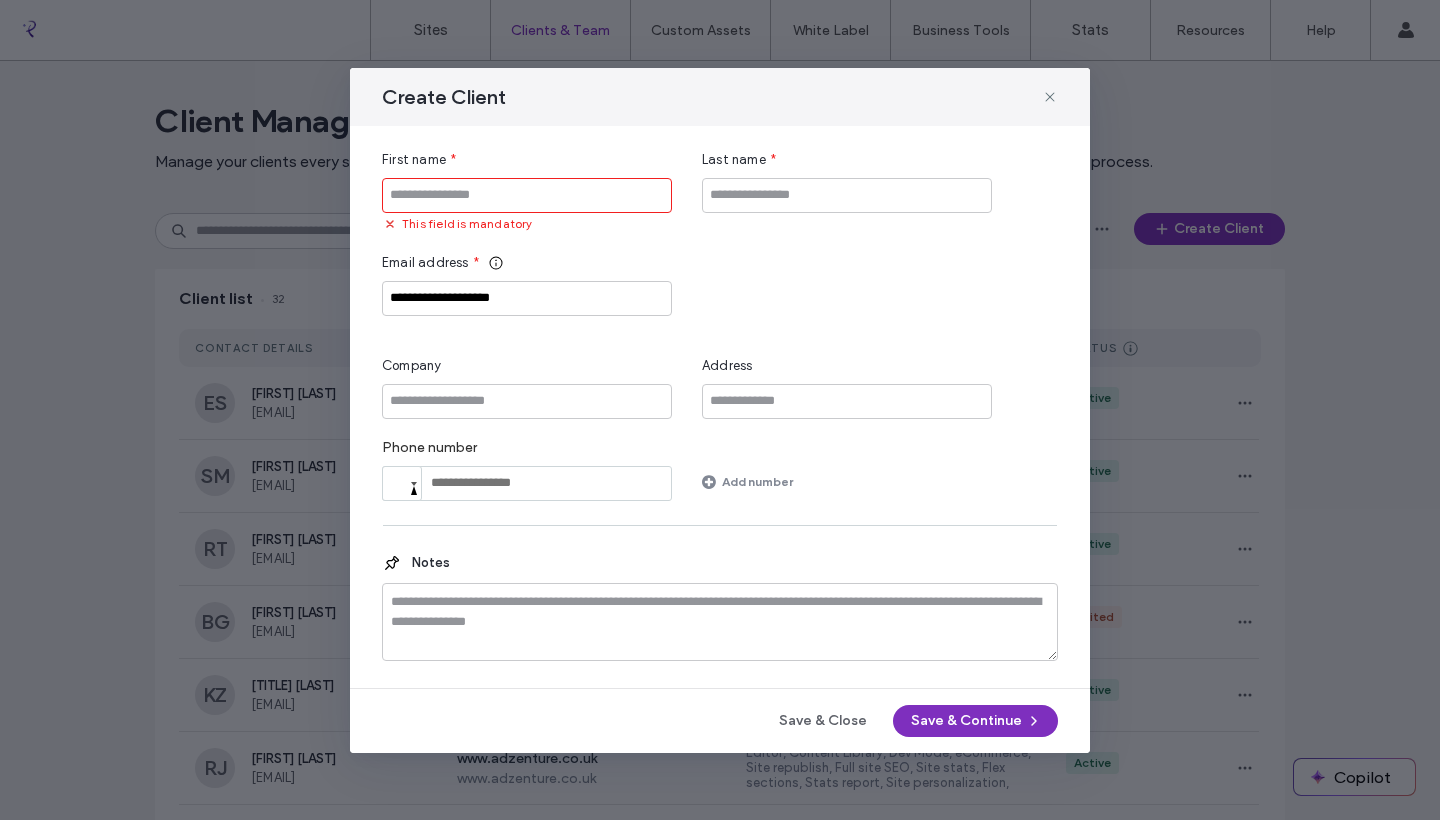 click at bounding box center (527, 195) 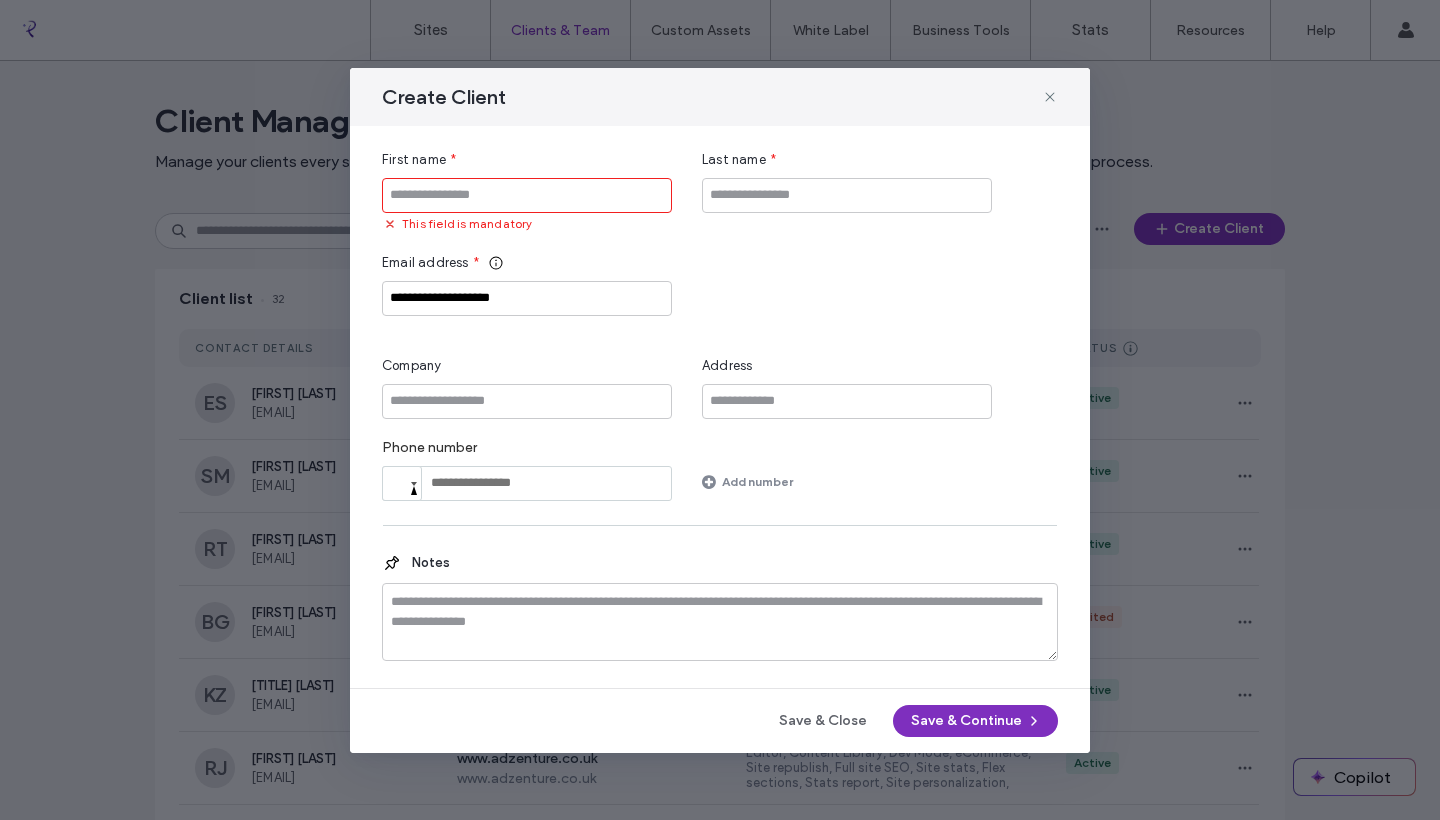 type on "*" 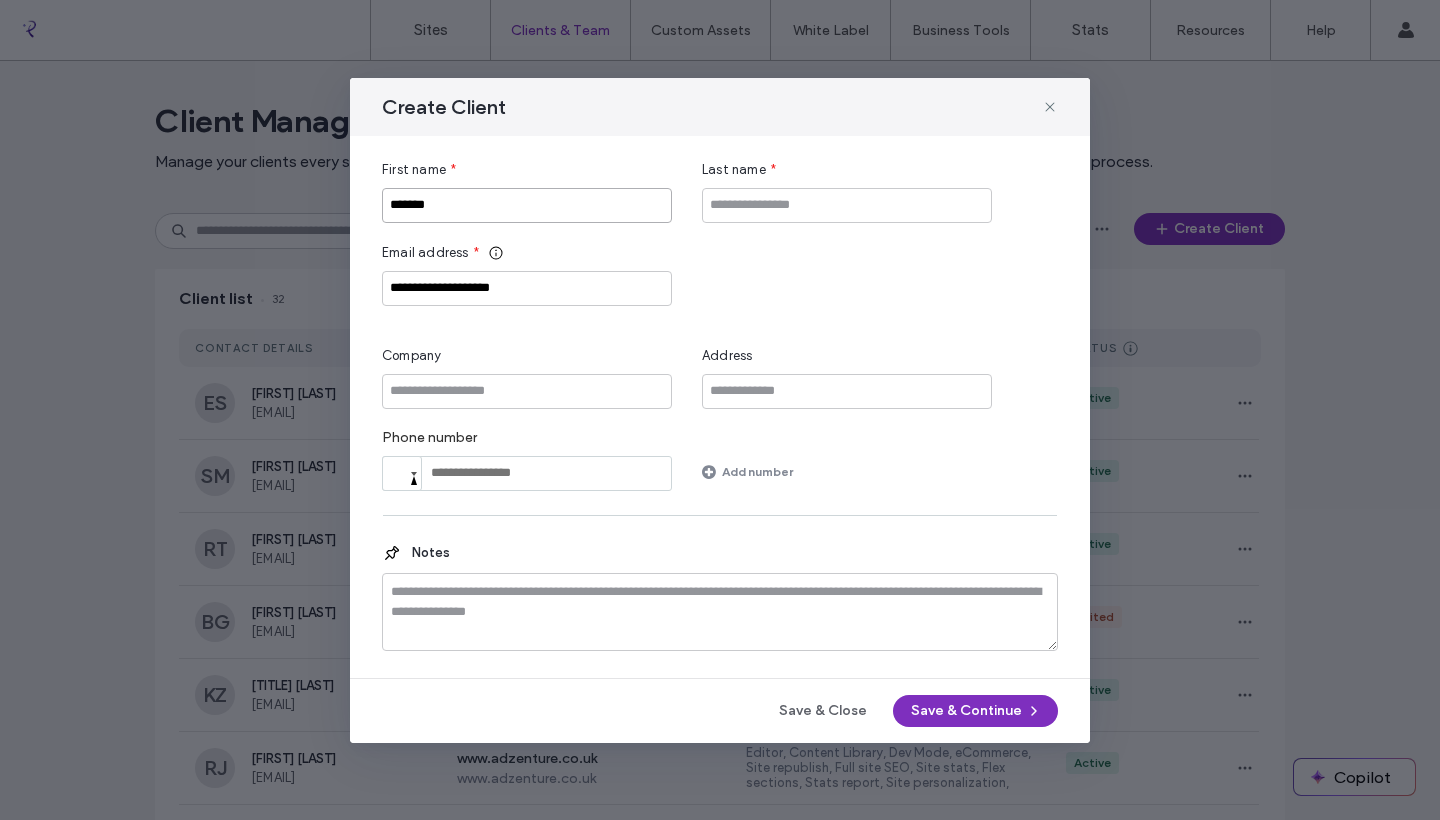 type on "*******" 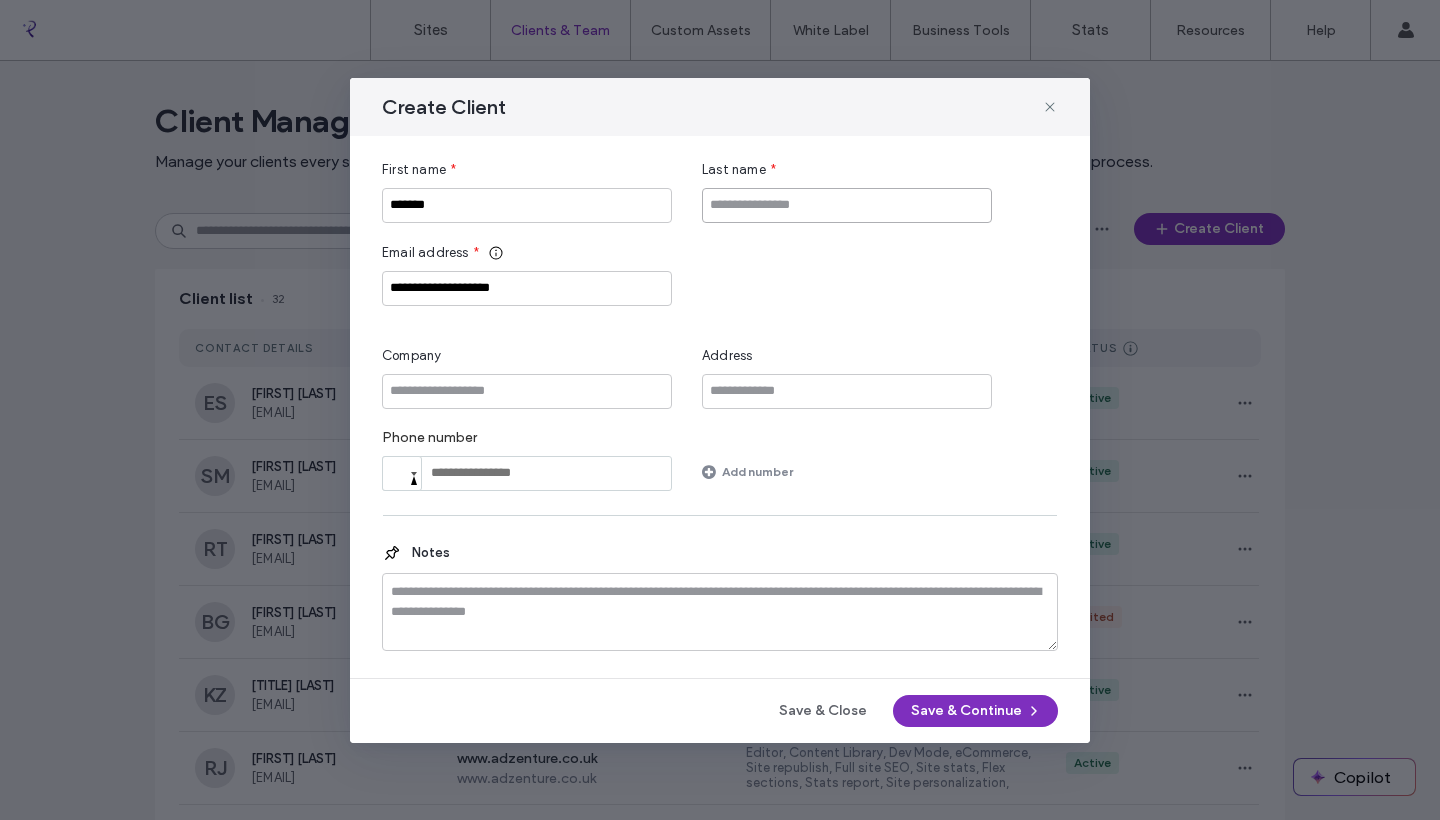 drag, startPoint x: 787, startPoint y: 211, endPoint x: 874, endPoint y: 215, distance: 87.0919 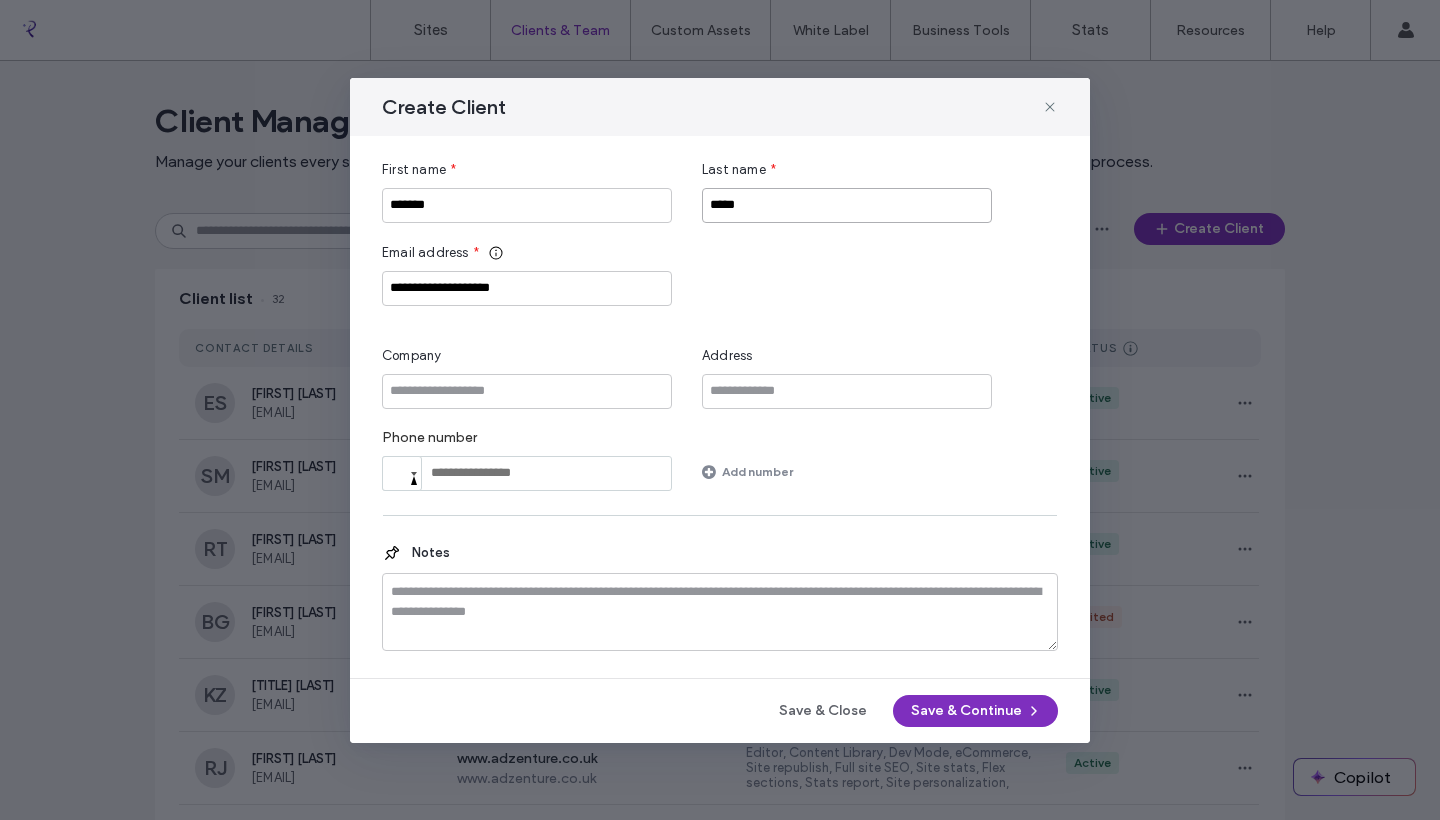 type on "*****" 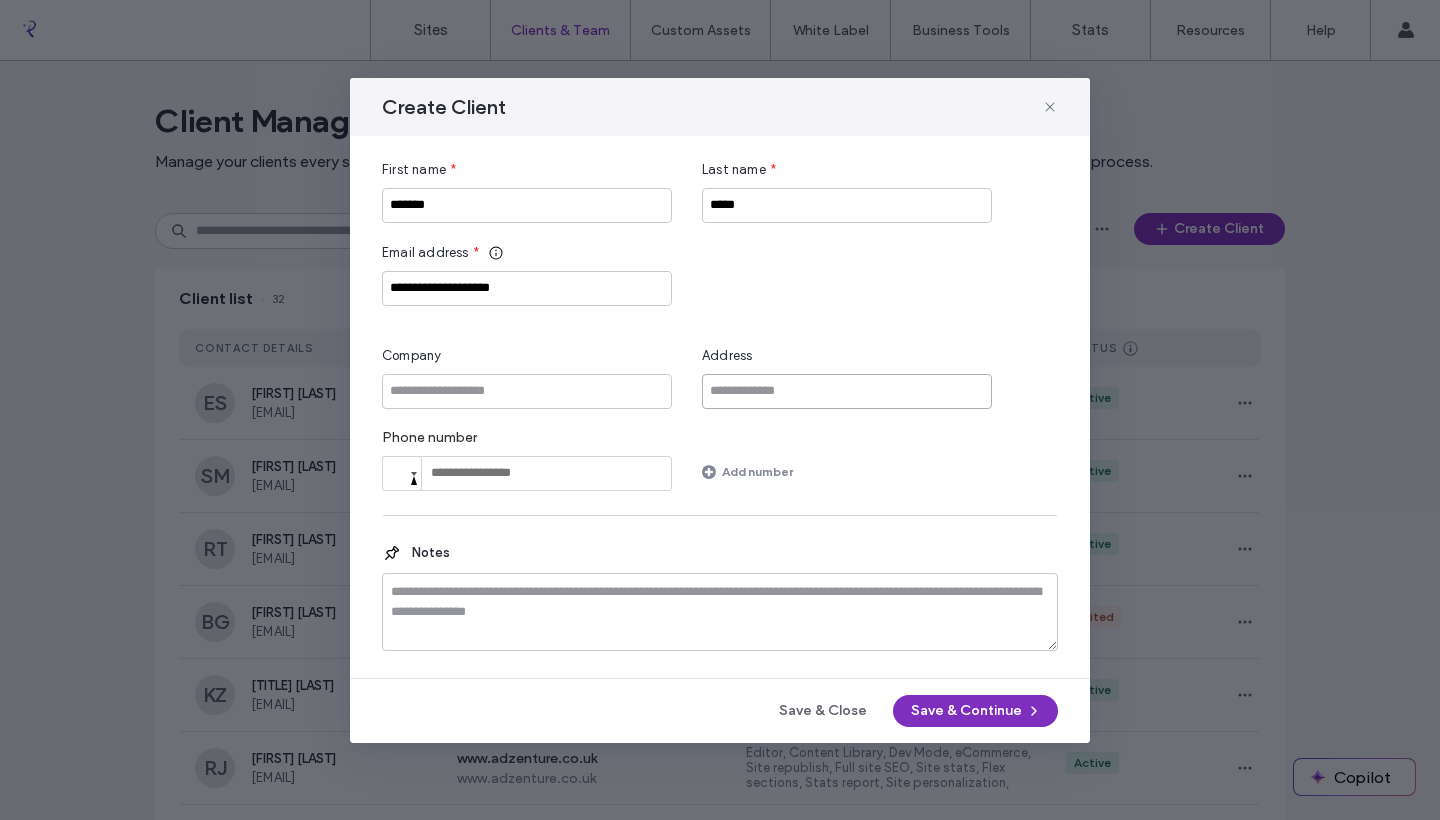 click at bounding box center (847, 391) 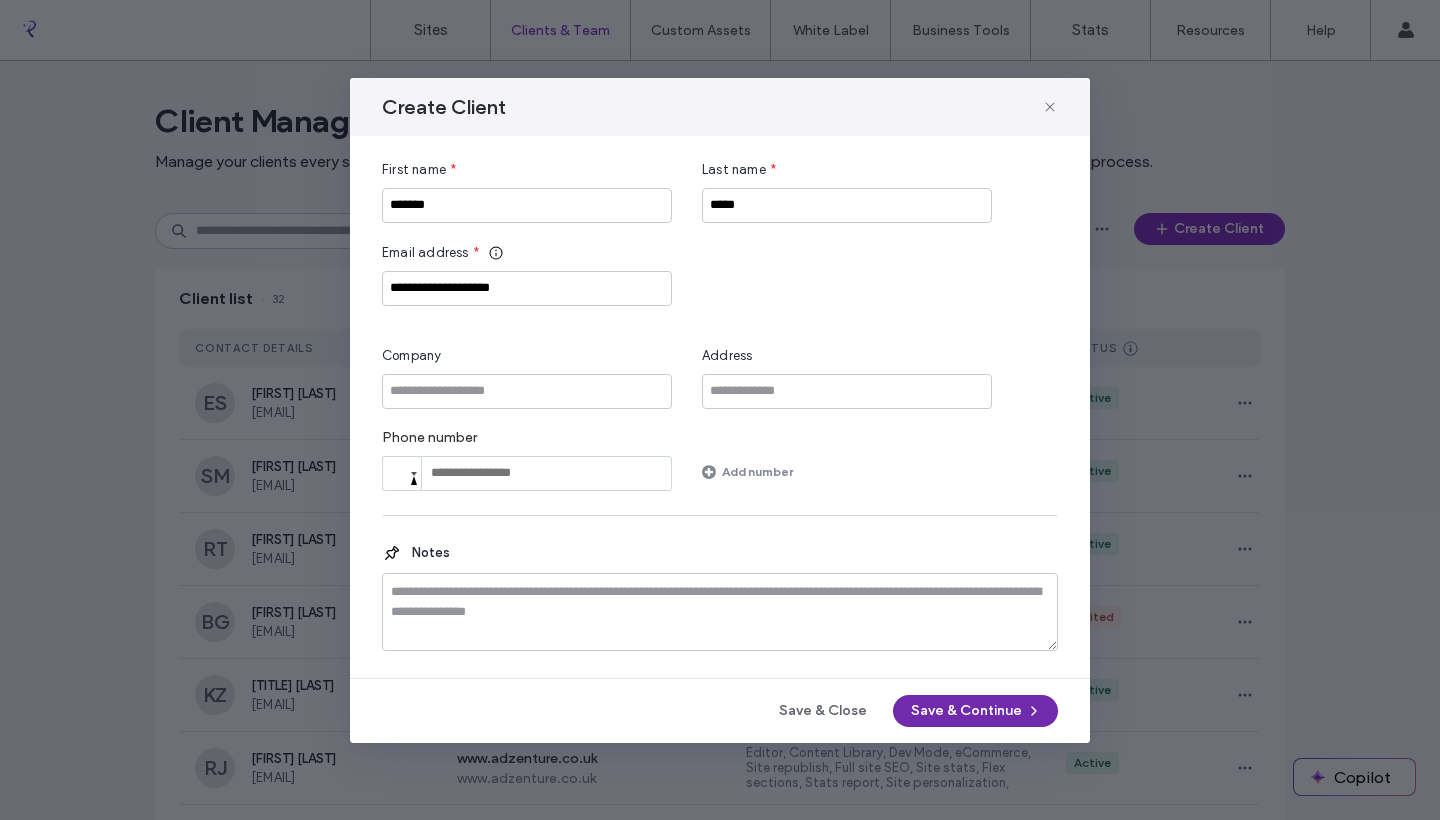 click on "Save & Continue" at bounding box center [975, 711] 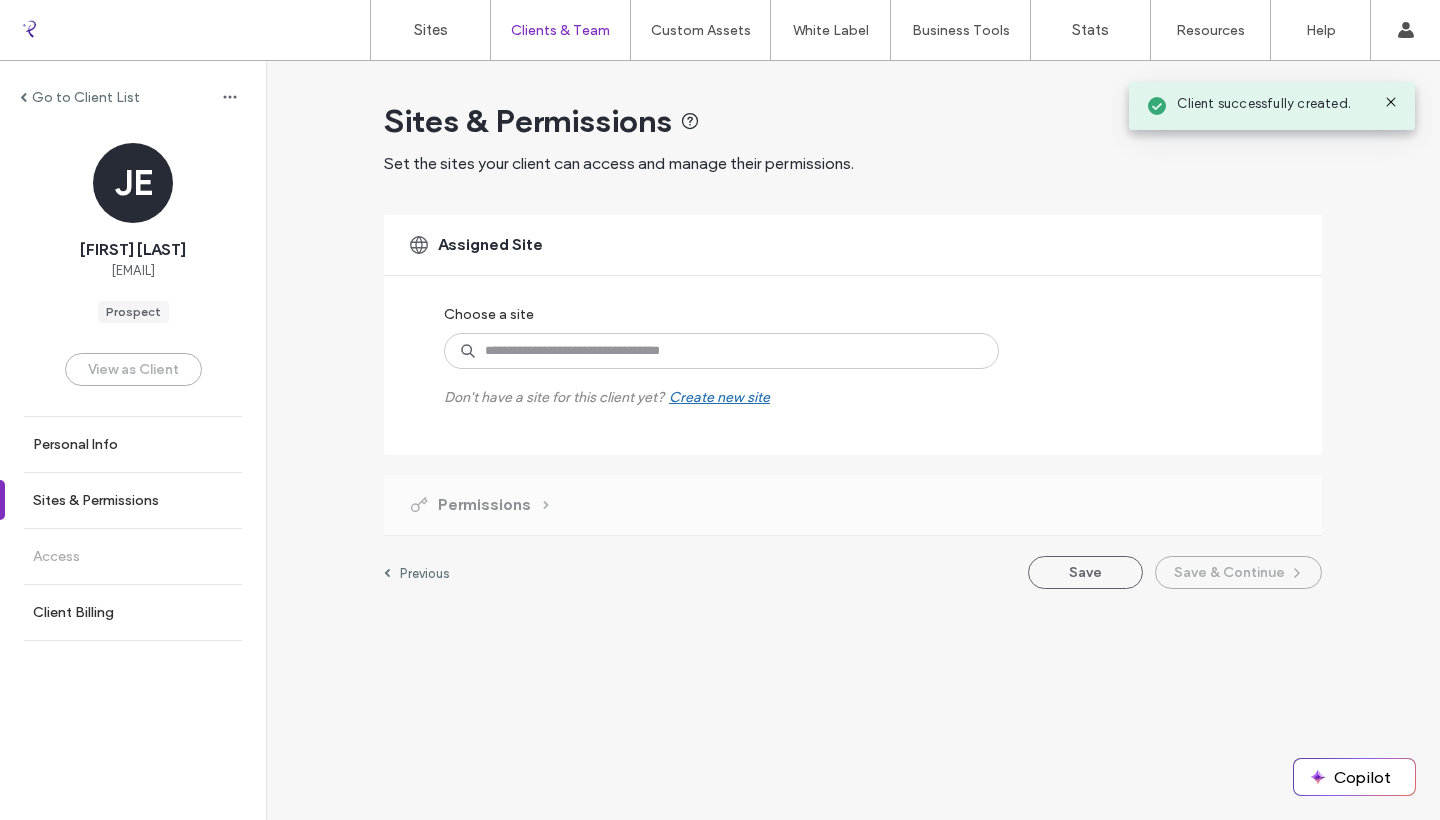 click on "Create new site" at bounding box center [719, 397] 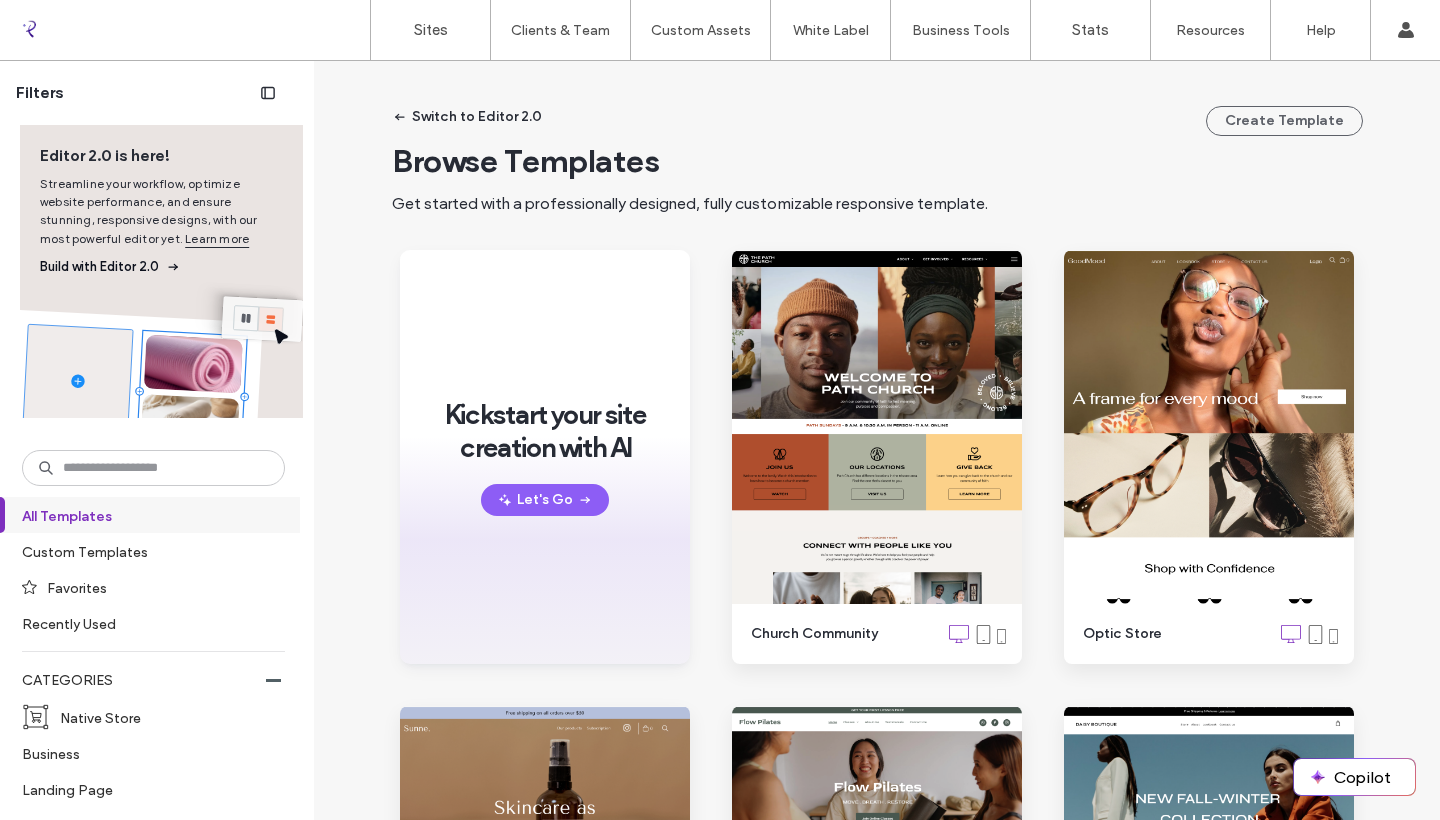 scroll, scrollTop: 0, scrollLeft: 0, axis: both 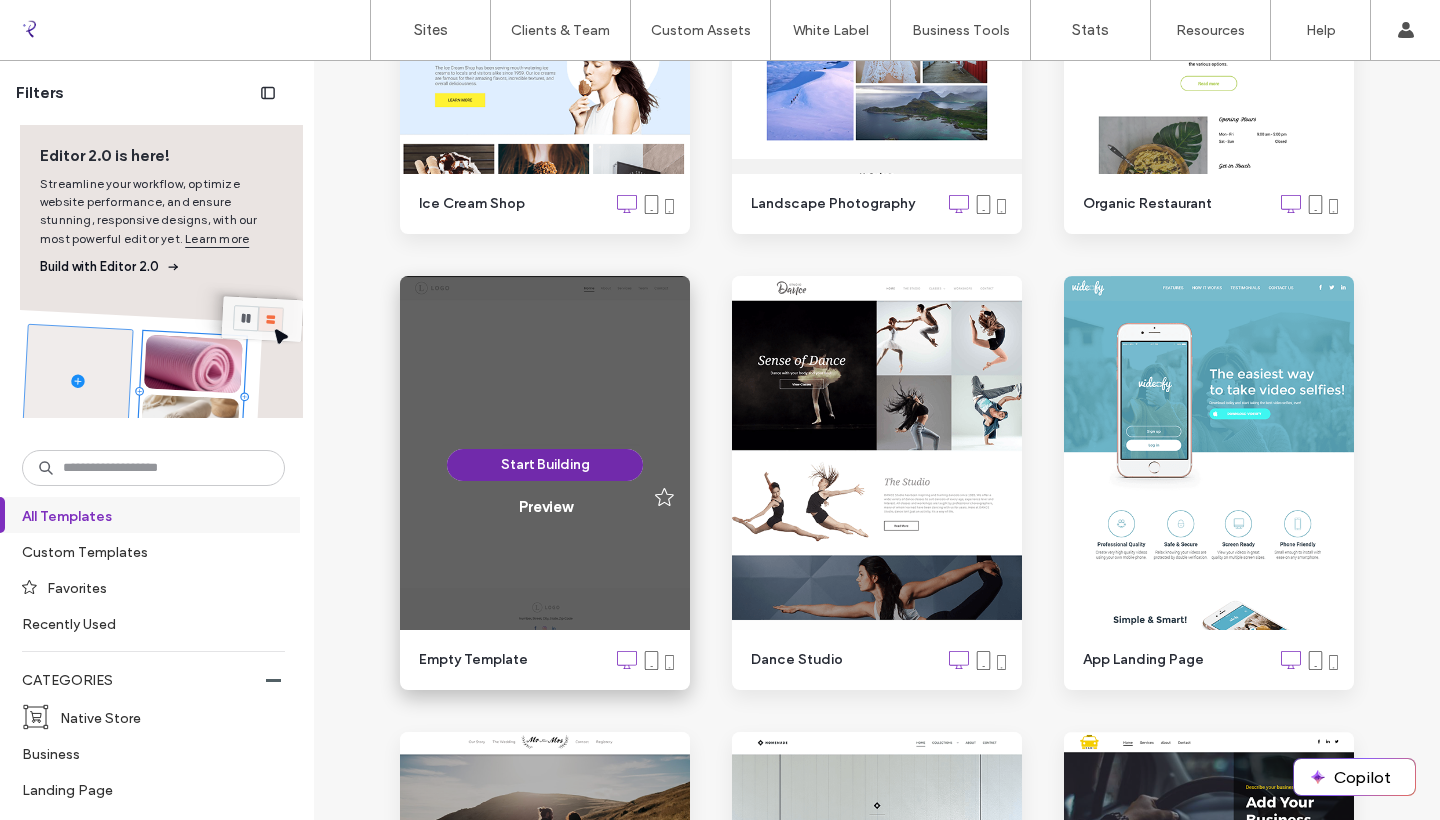 click on "Start Building" at bounding box center [545, 465] 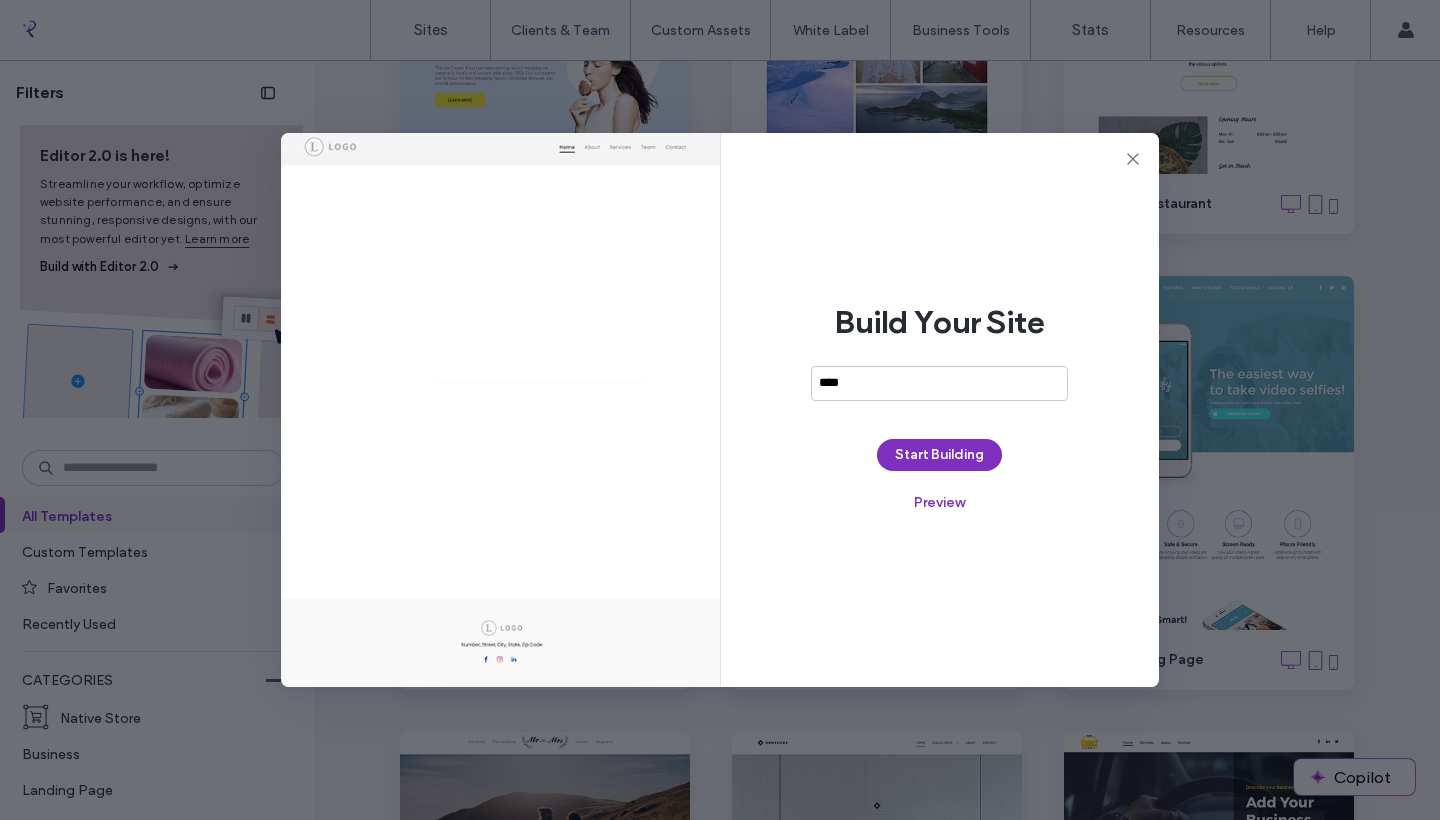 type on "****" 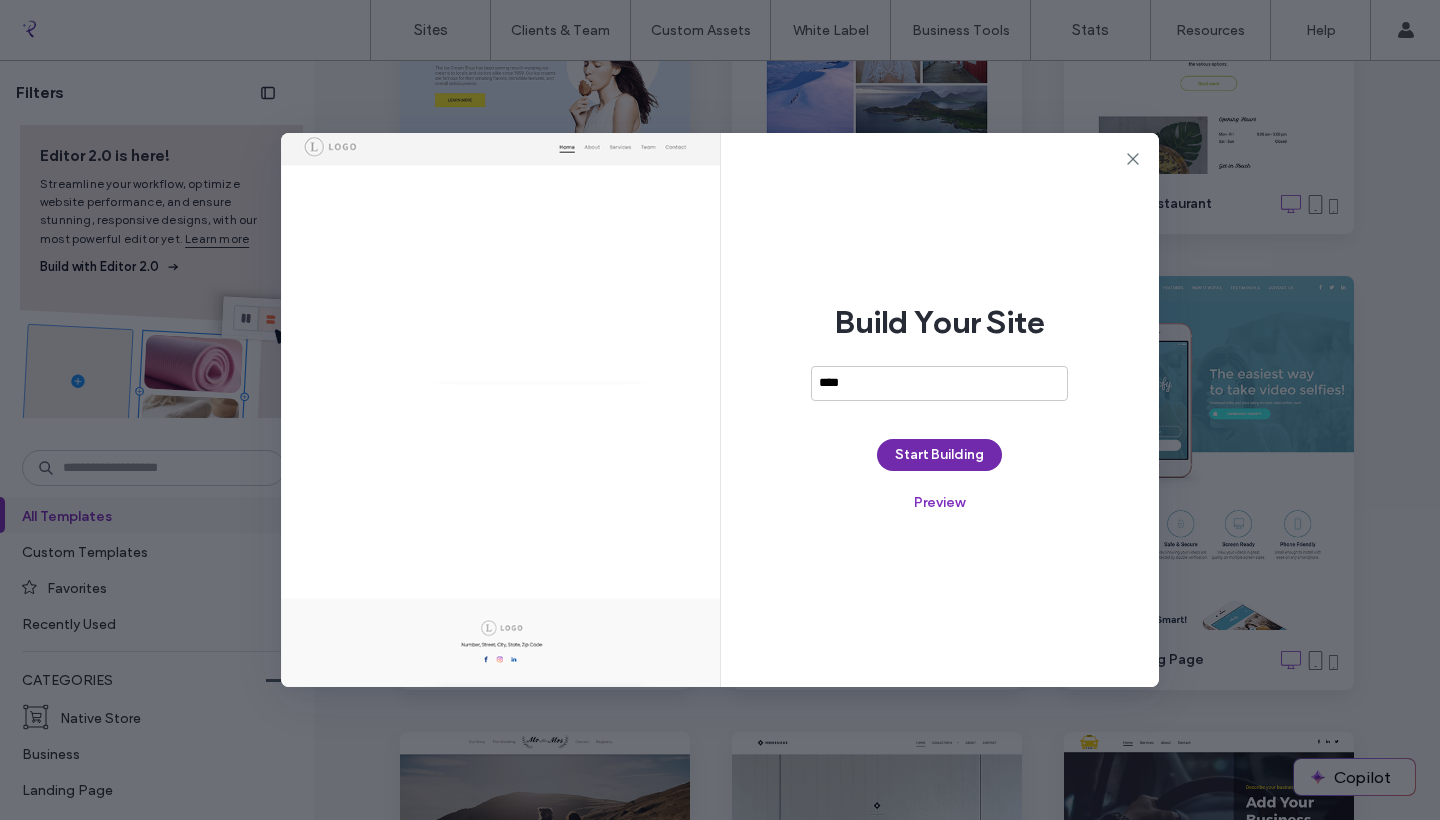 click on "Start Building" at bounding box center [939, 455] 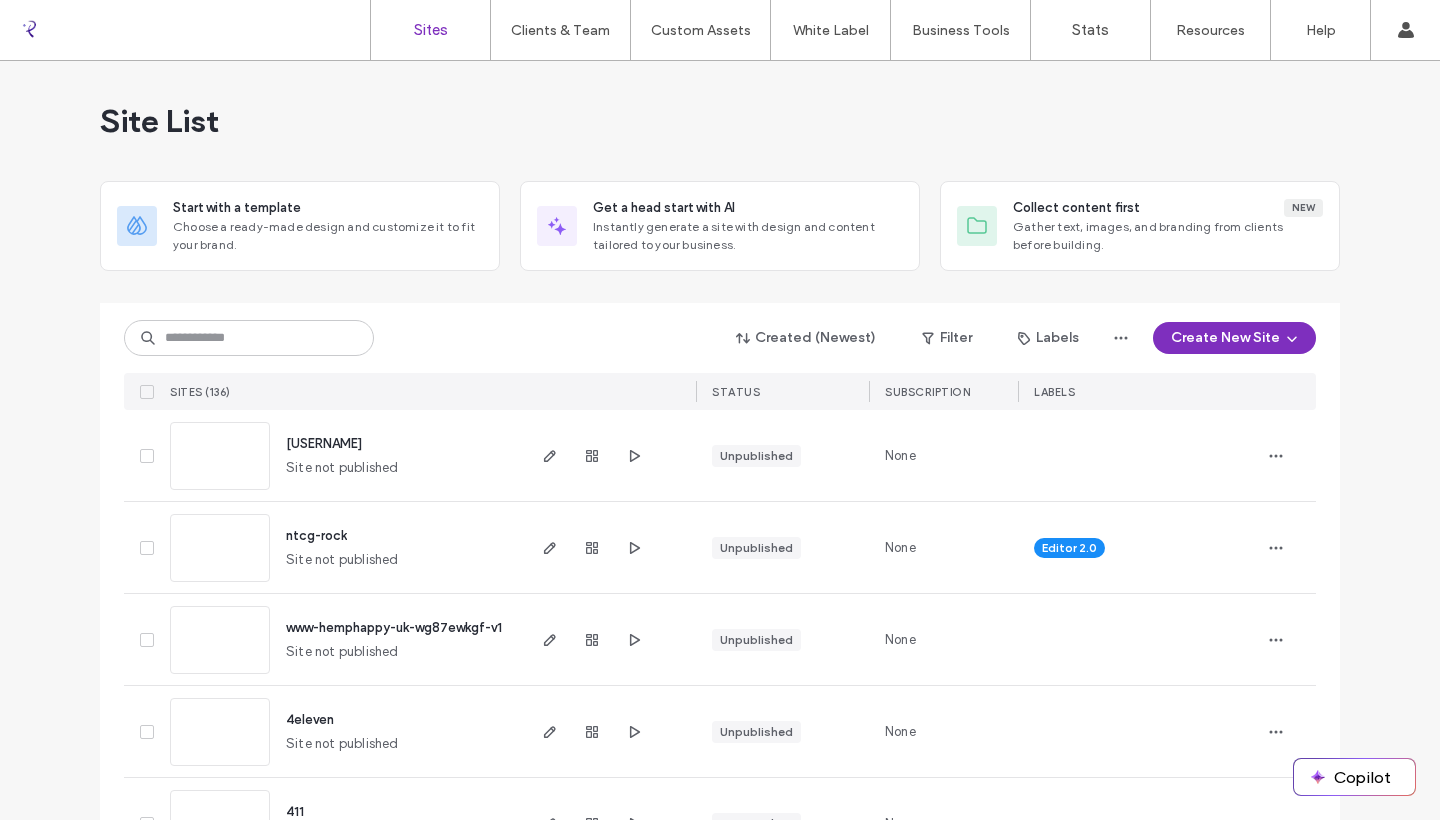 scroll, scrollTop: 0, scrollLeft: 0, axis: both 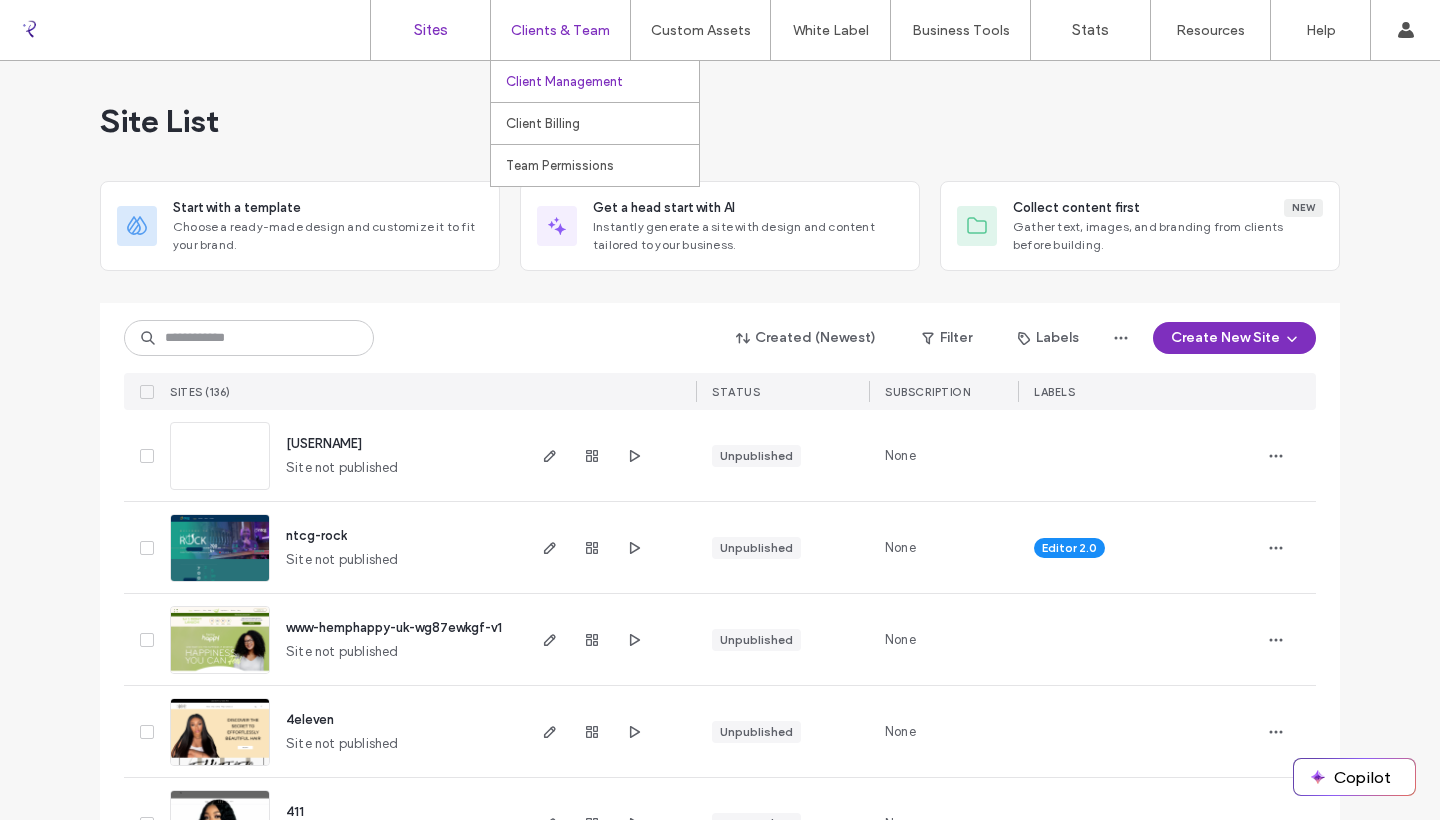 click on "Client Management" at bounding box center (602, 81) 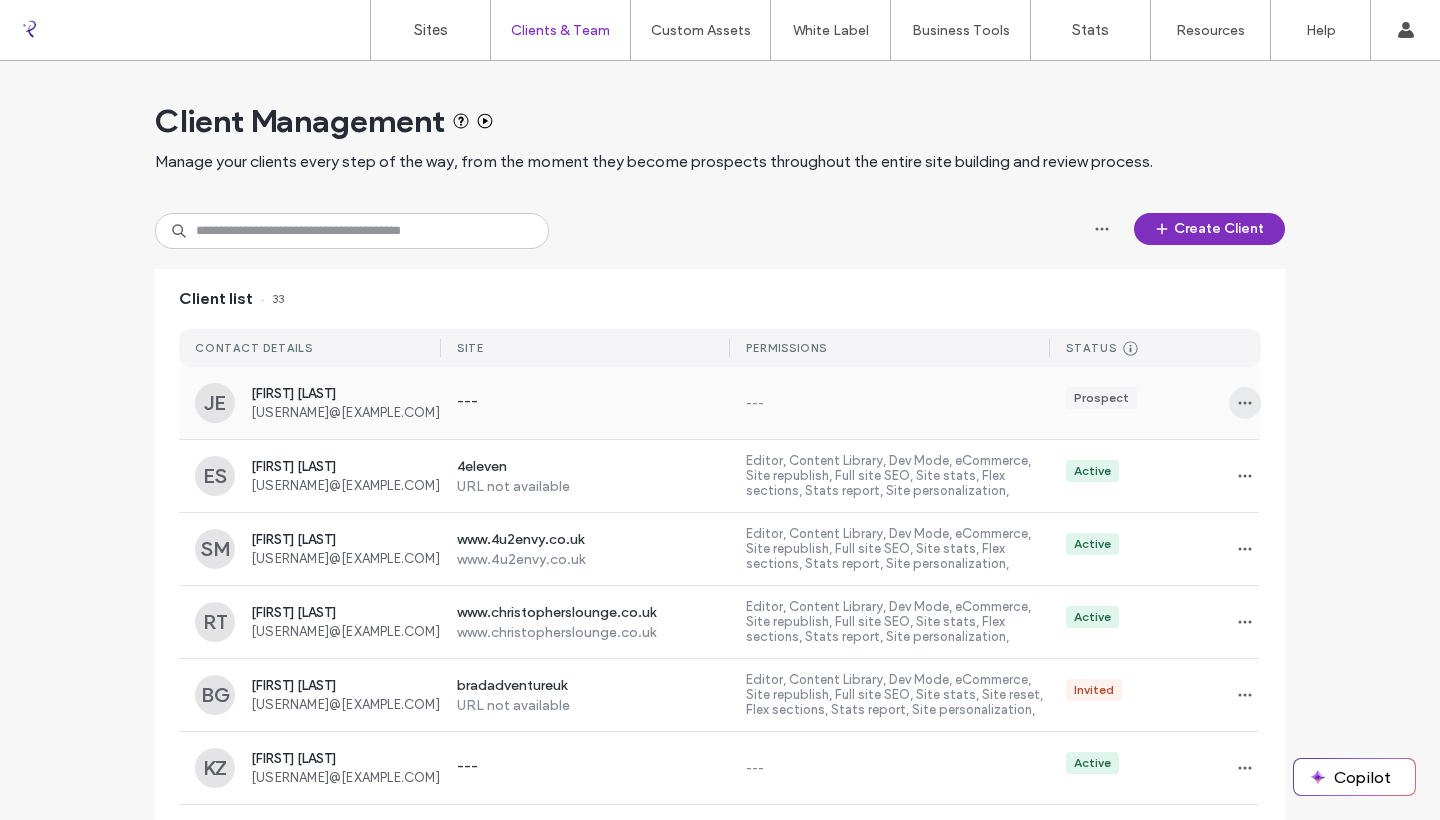 click 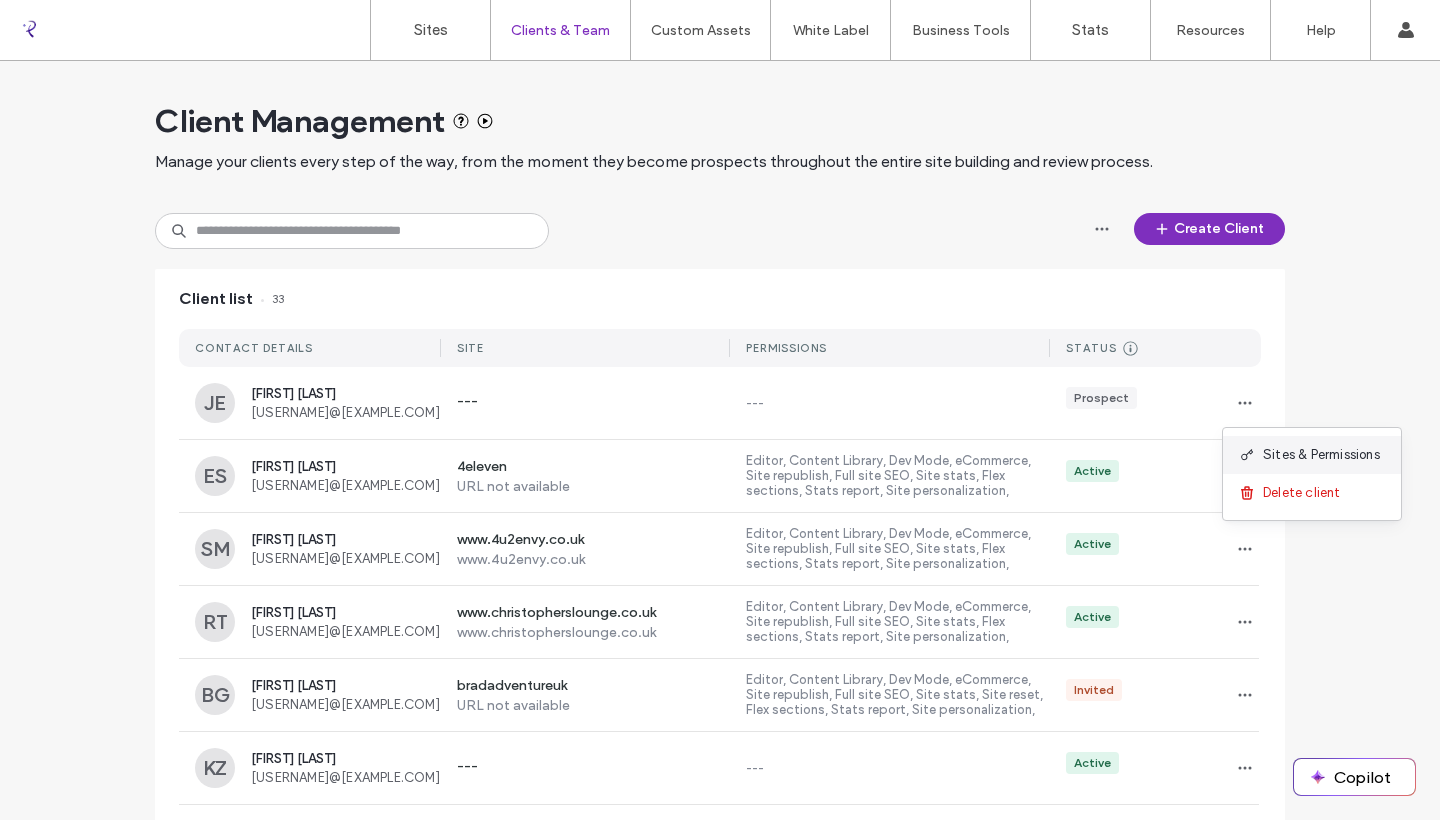 click at bounding box center (1251, 455) 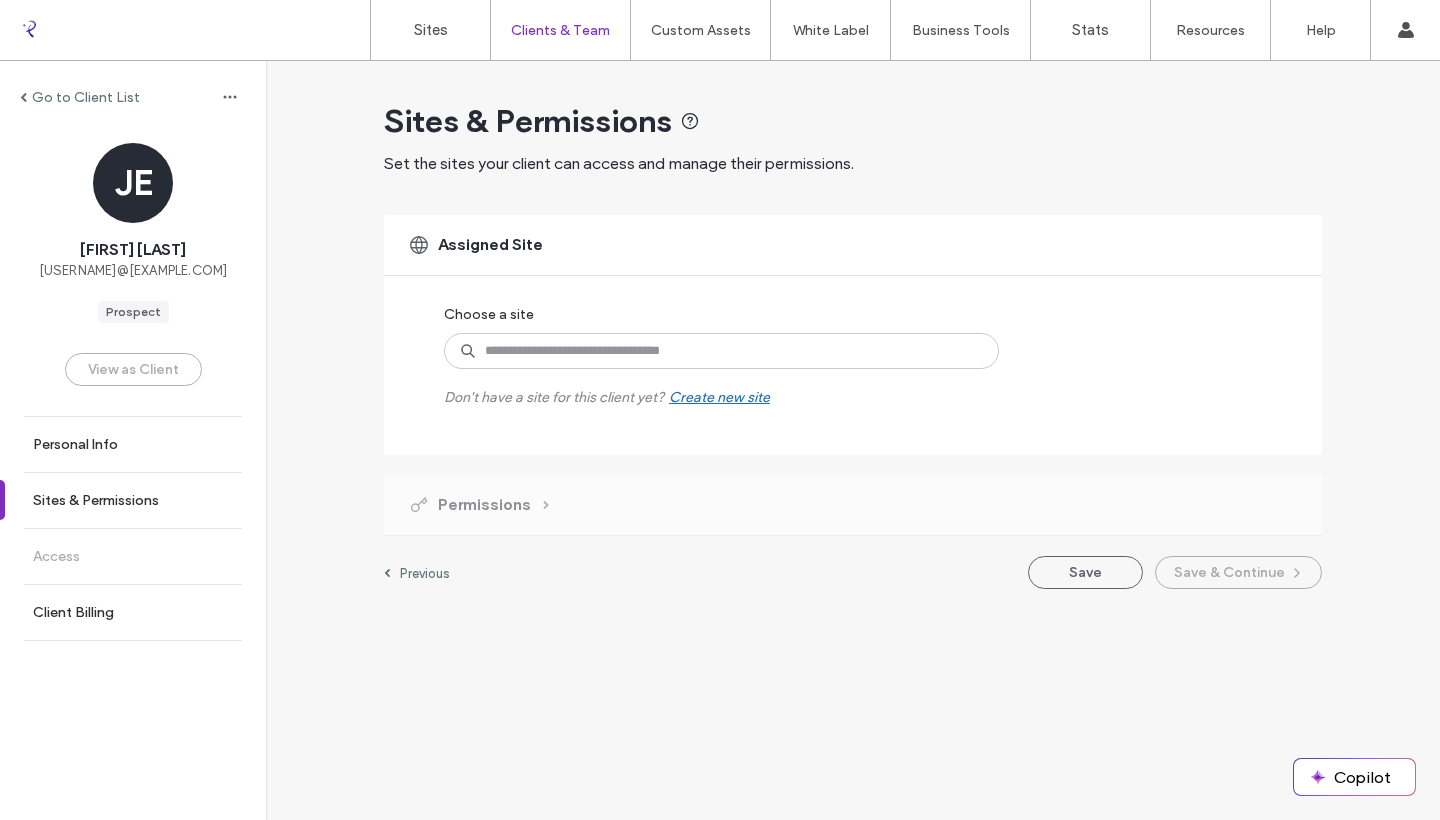click on "Don't have a site for this client yet? Create new site" at bounding box center [607, 387] 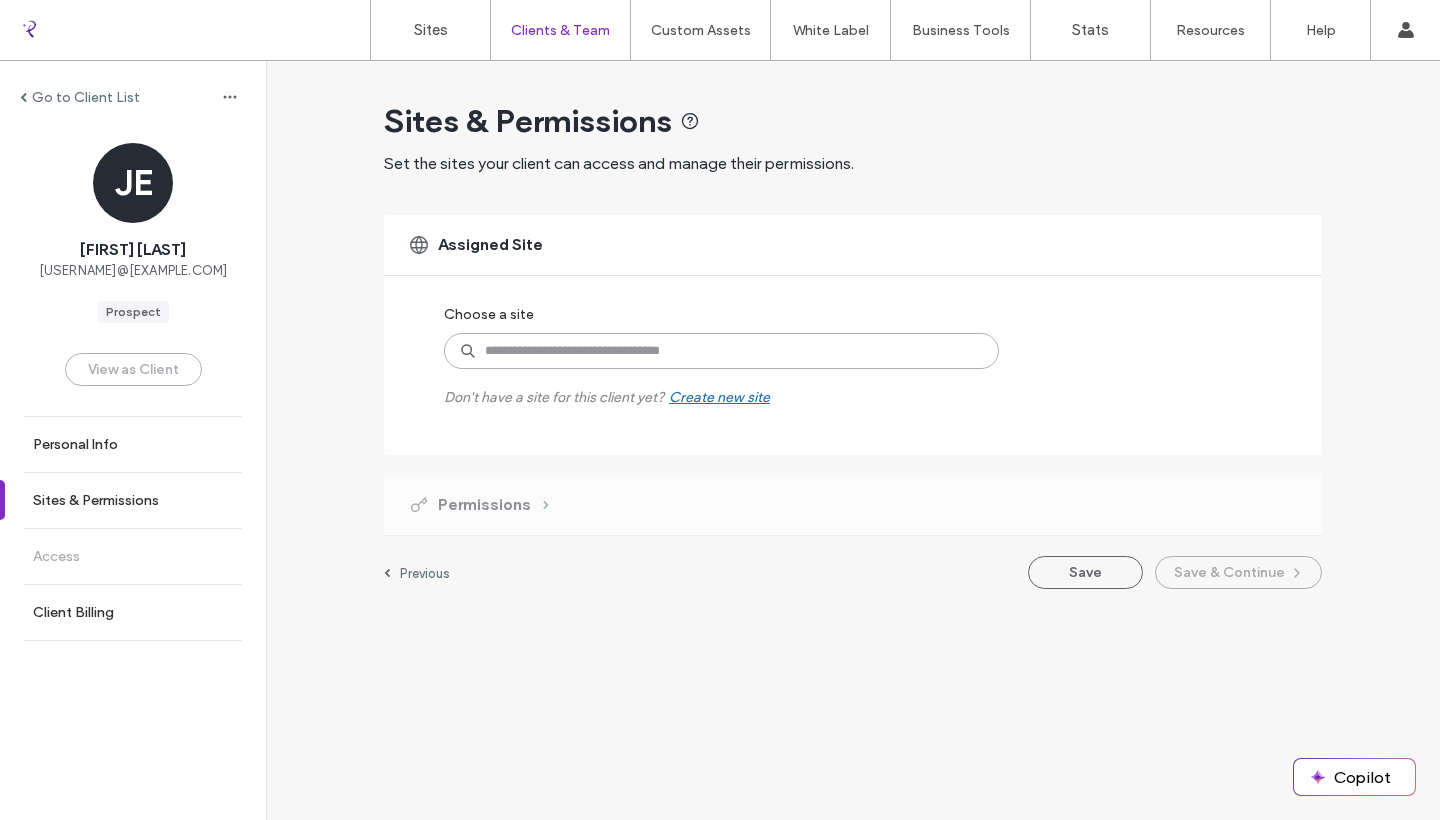 click at bounding box center [721, 351] 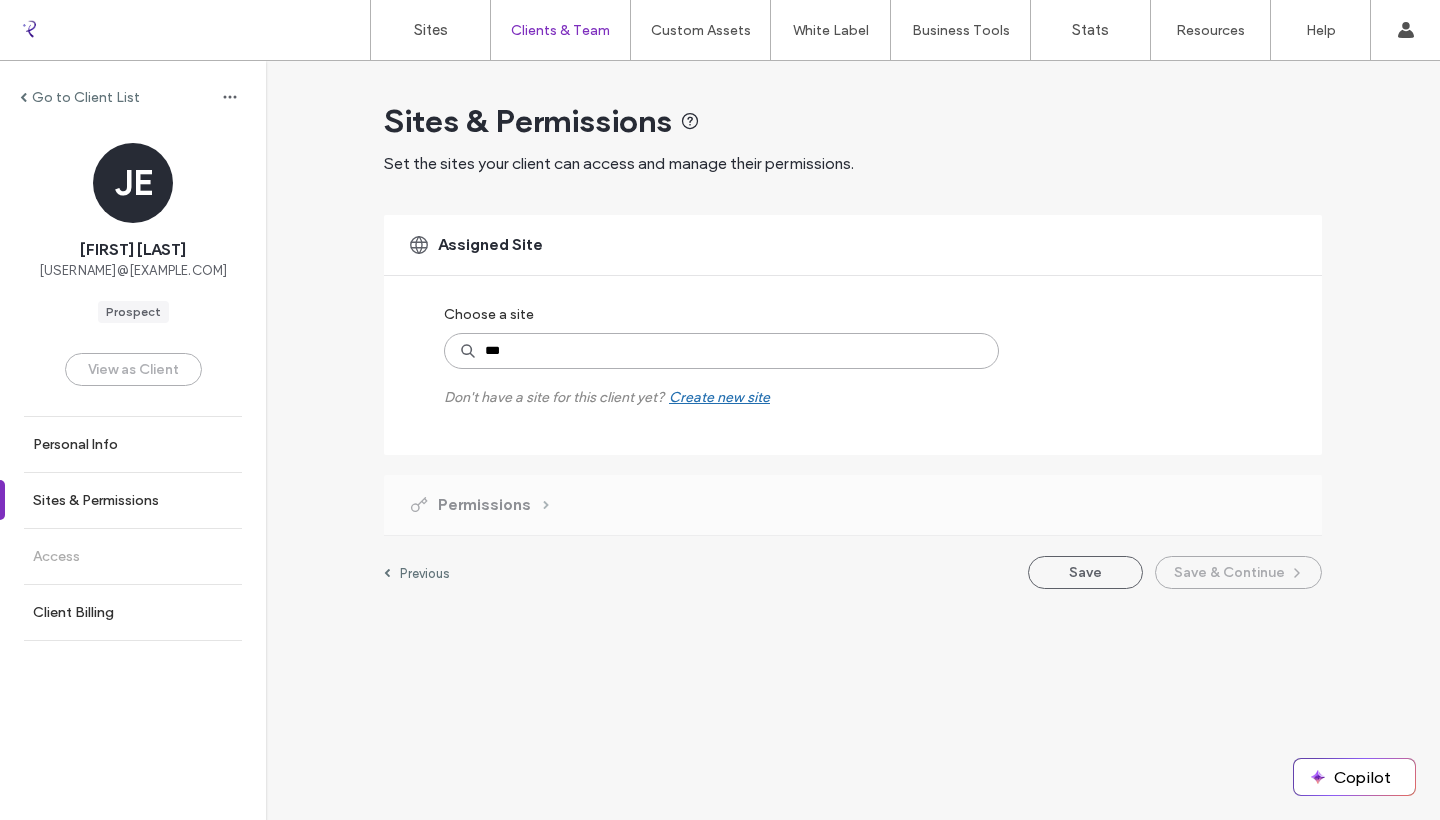 type on "****" 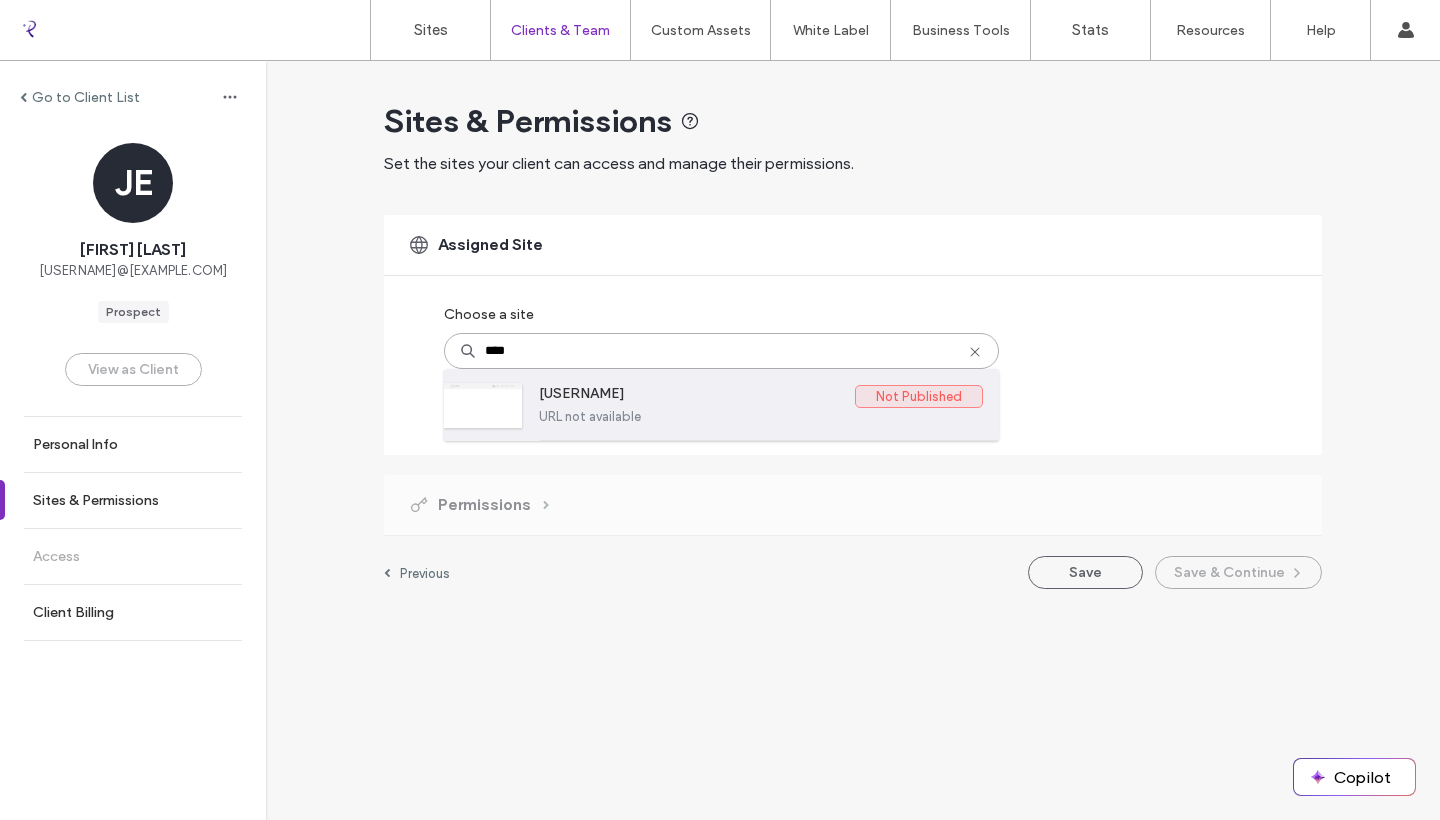 click on "[USERNAME]" at bounding box center [697, 397] 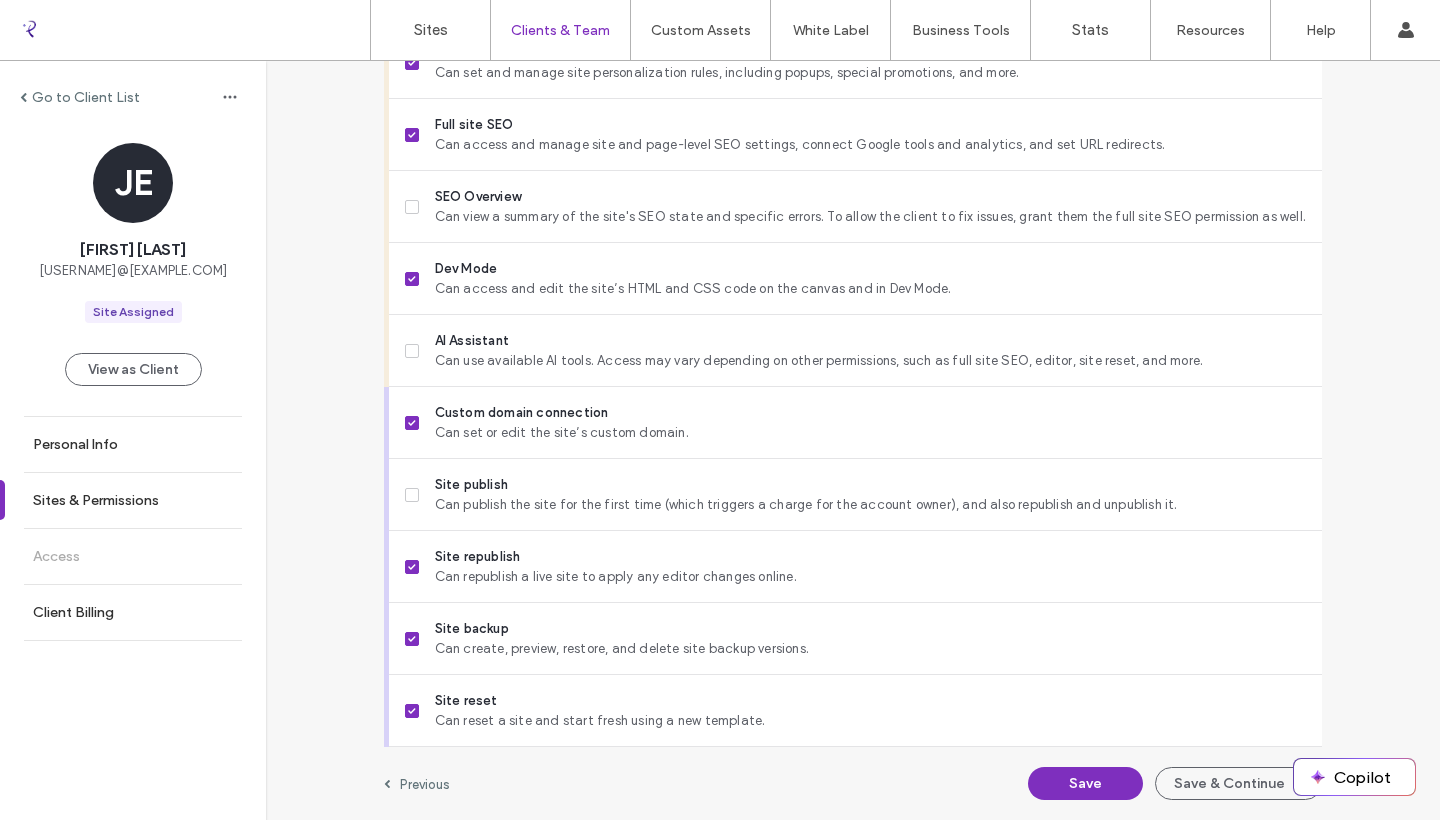 scroll, scrollTop: 1655, scrollLeft: 0, axis: vertical 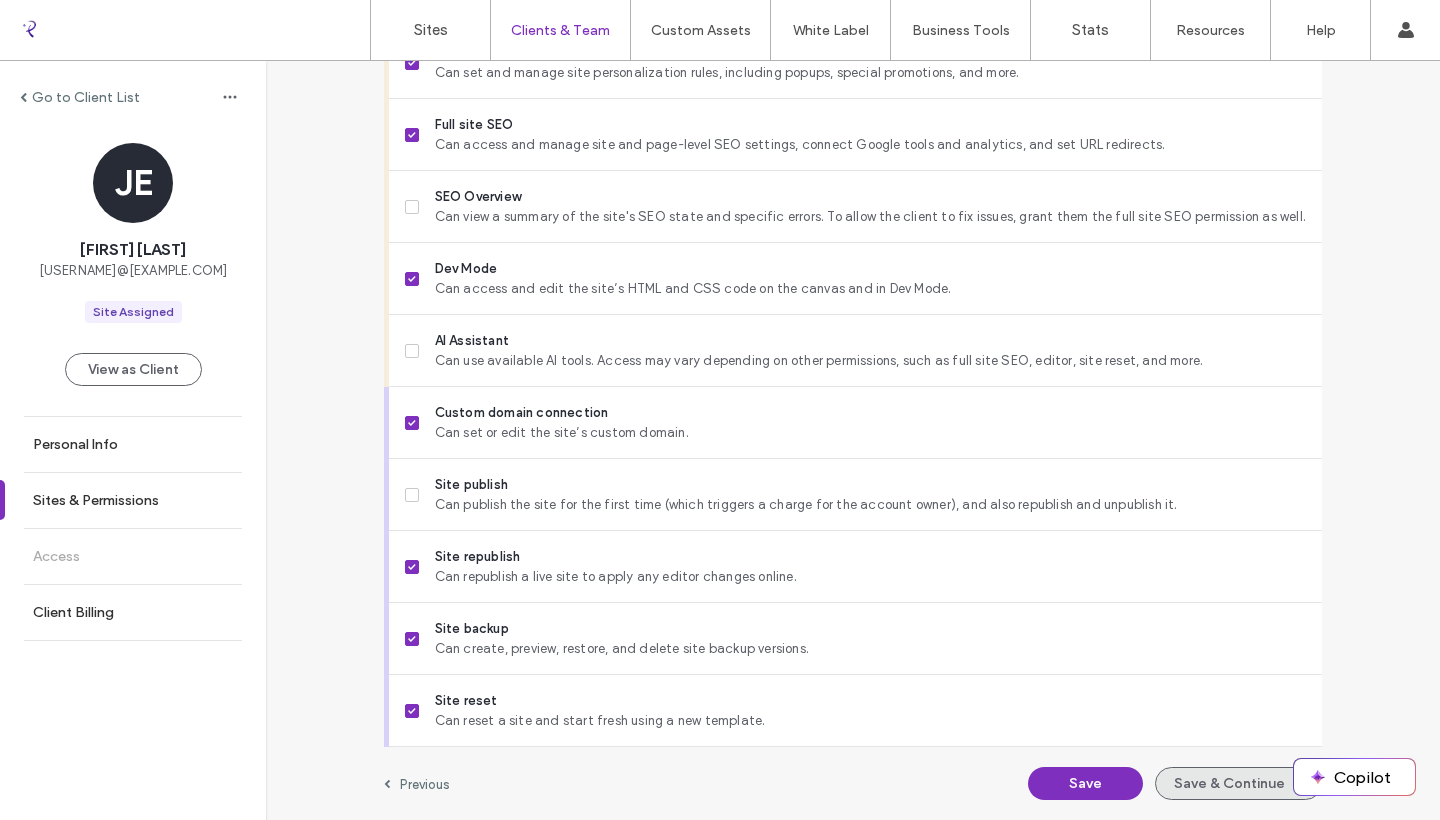 click on "Save & Continue" at bounding box center [1238, 783] 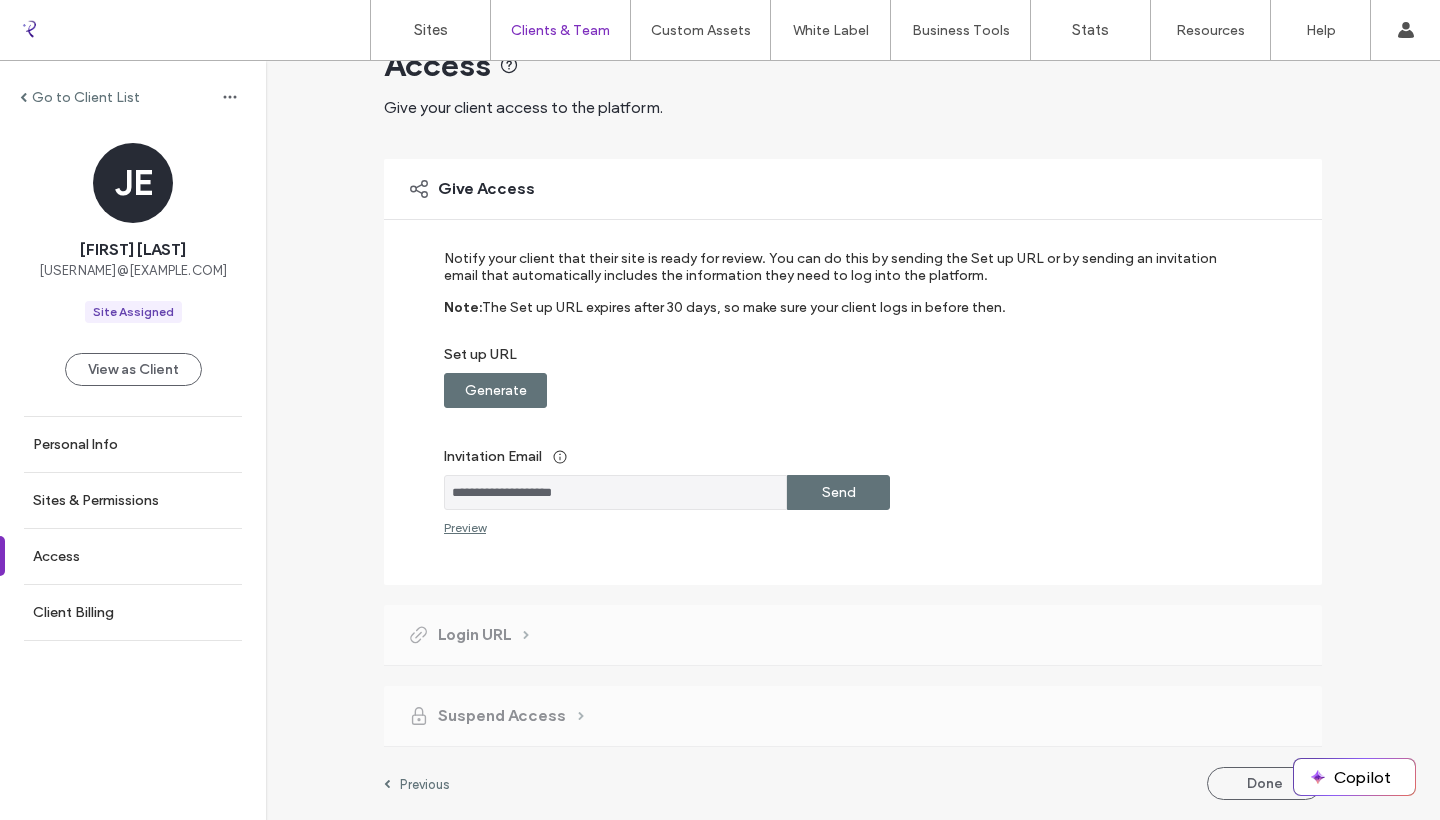 scroll, scrollTop: 56, scrollLeft: 0, axis: vertical 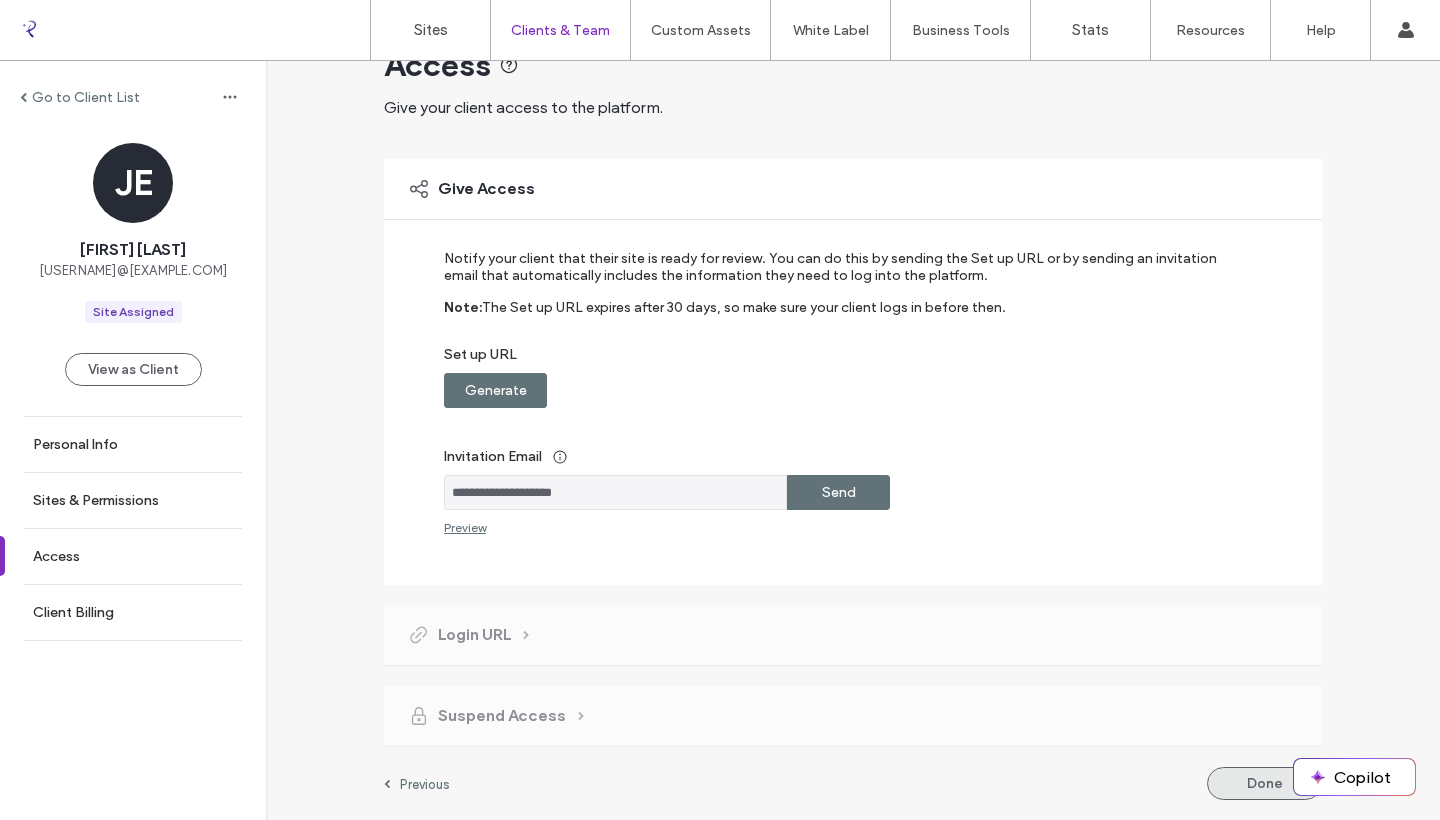 click on "Done" at bounding box center [1264, 783] 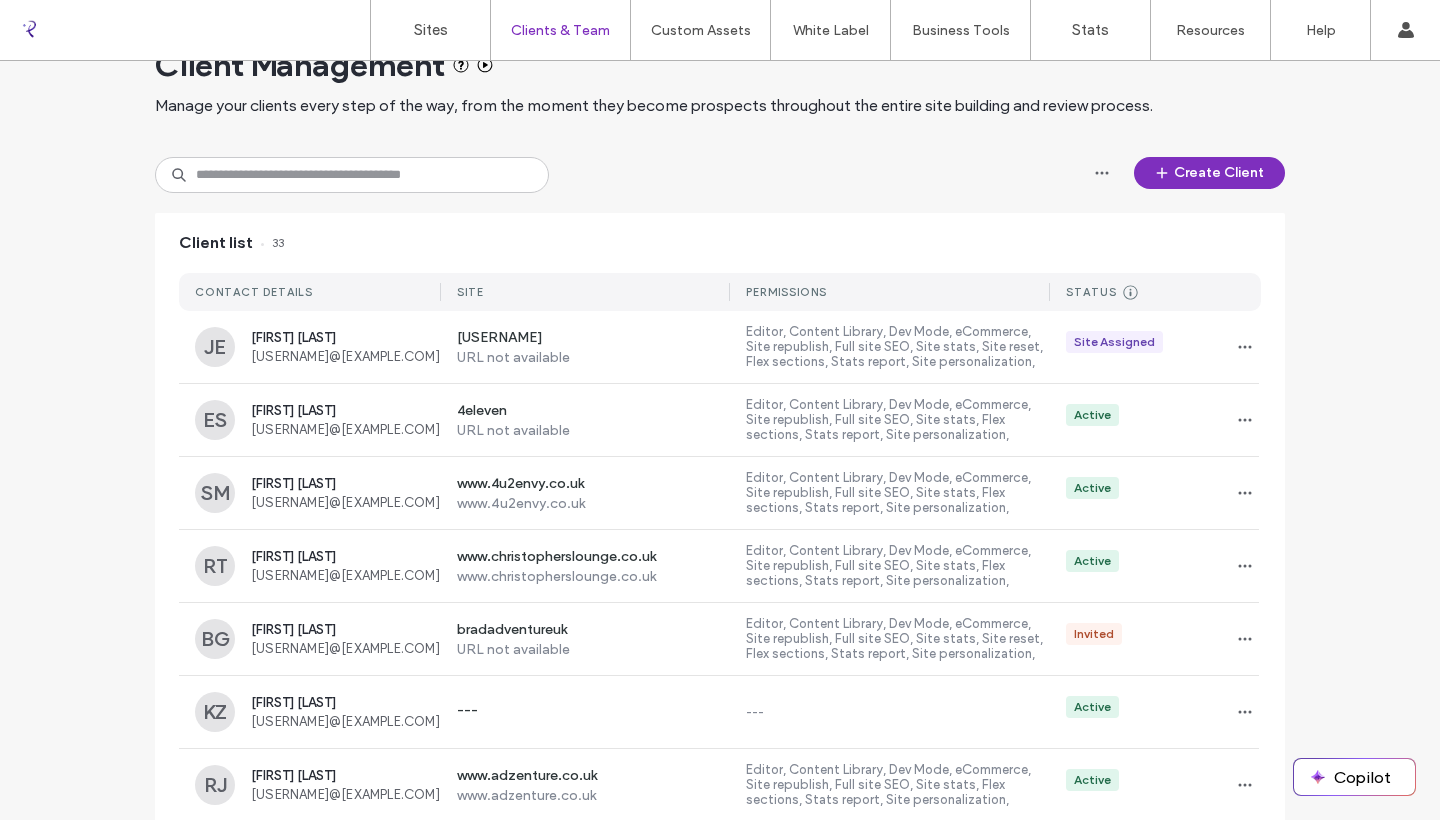 scroll, scrollTop: 0, scrollLeft: 0, axis: both 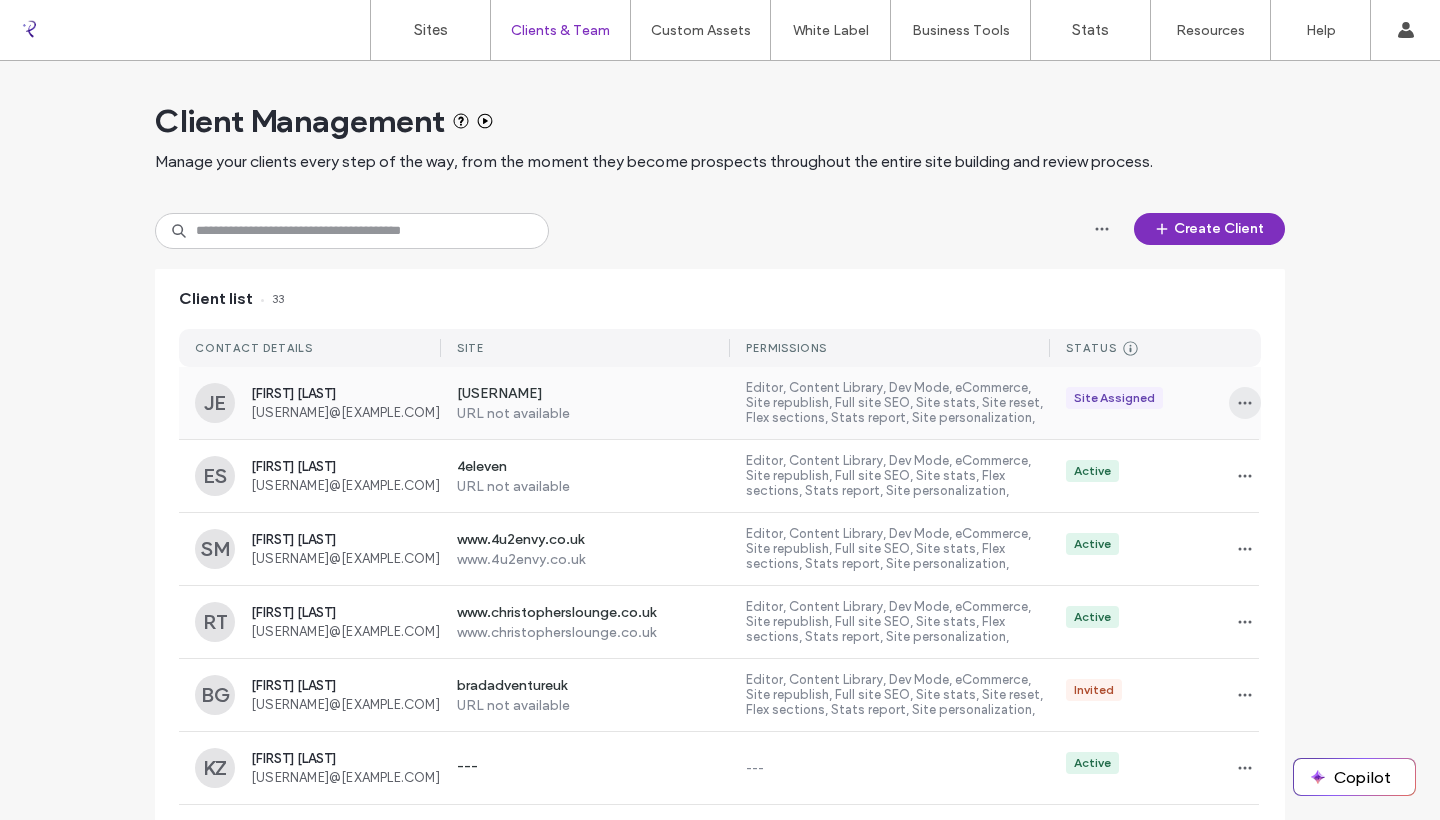 click 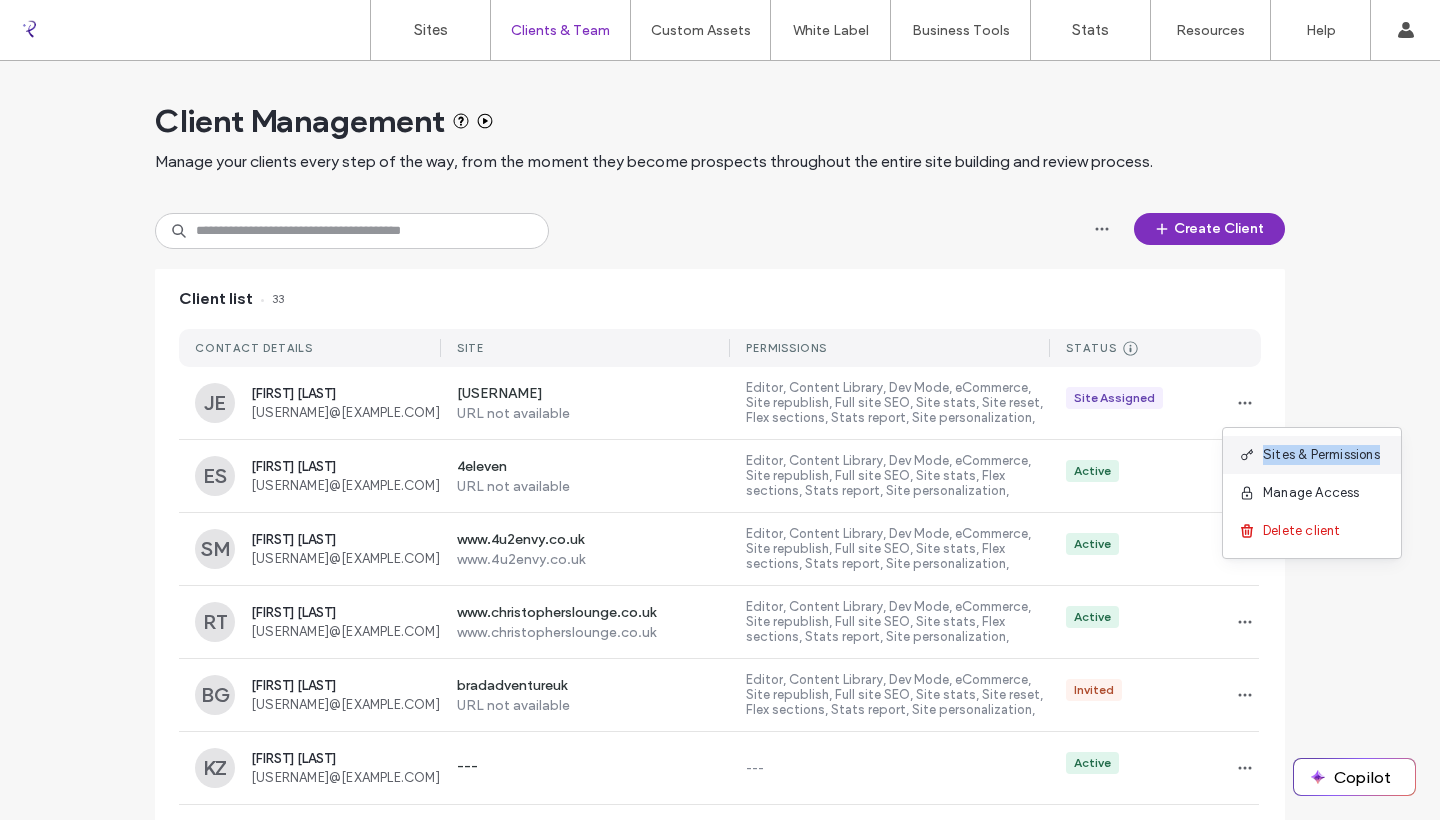 drag, startPoint x: 1272, startPoint y: 482, endPoint x: 1267, endPoint y: 447, distance: 35.35534 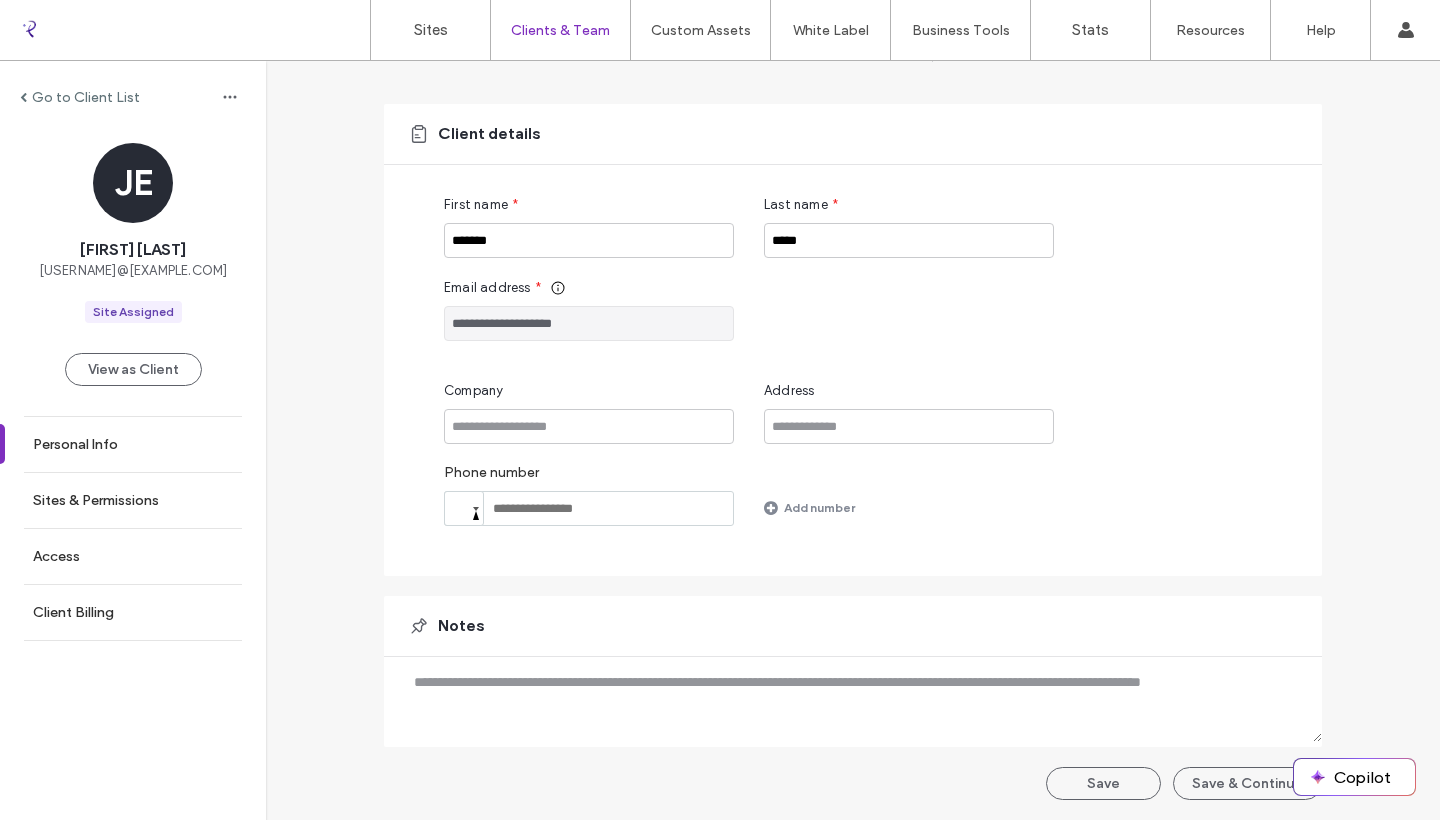 scroll, scrollTop: 111, scrollLeft: 0, axis: vertical 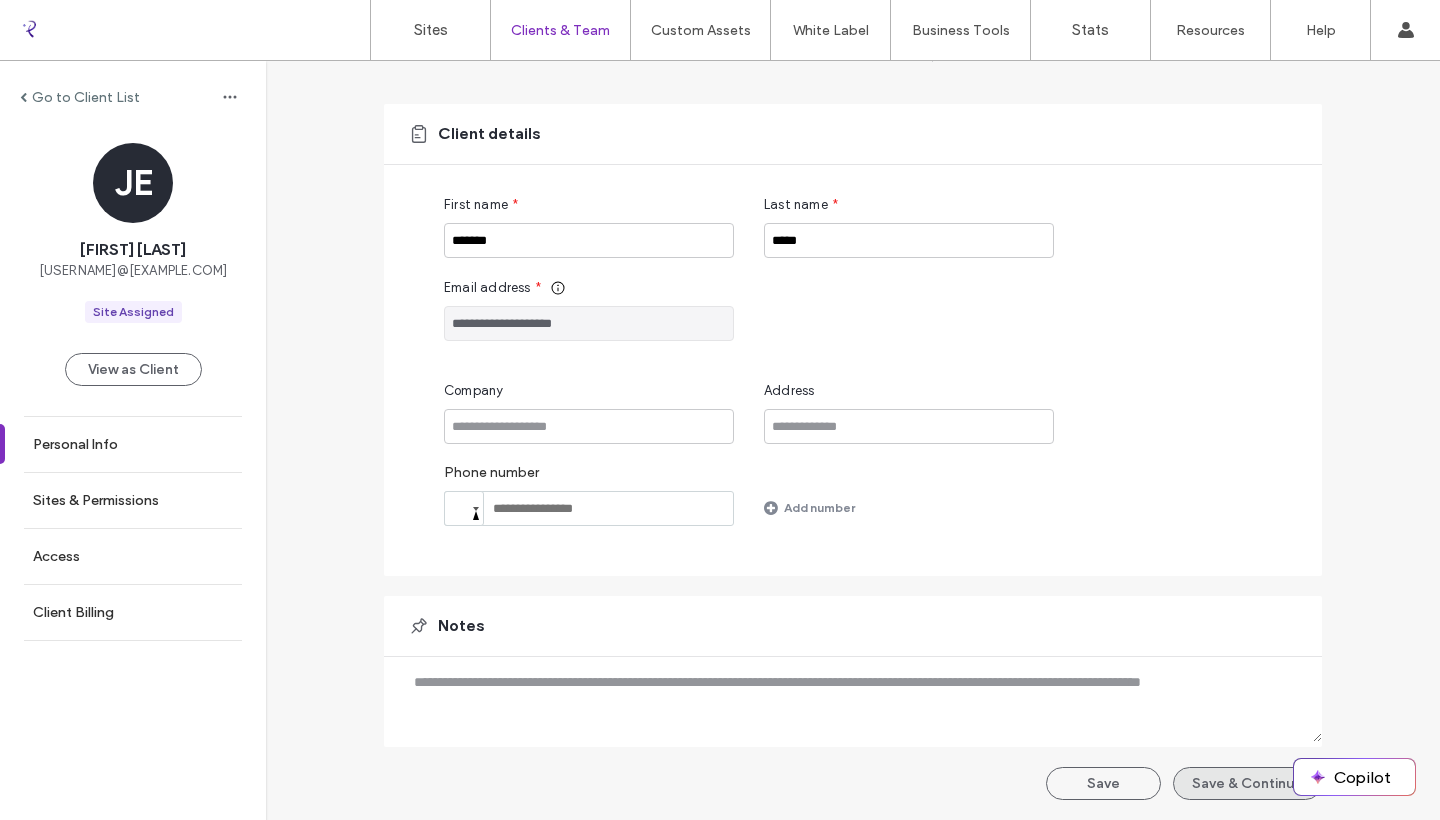 click on "Save & Continue" at bounding box center (1247, 783) 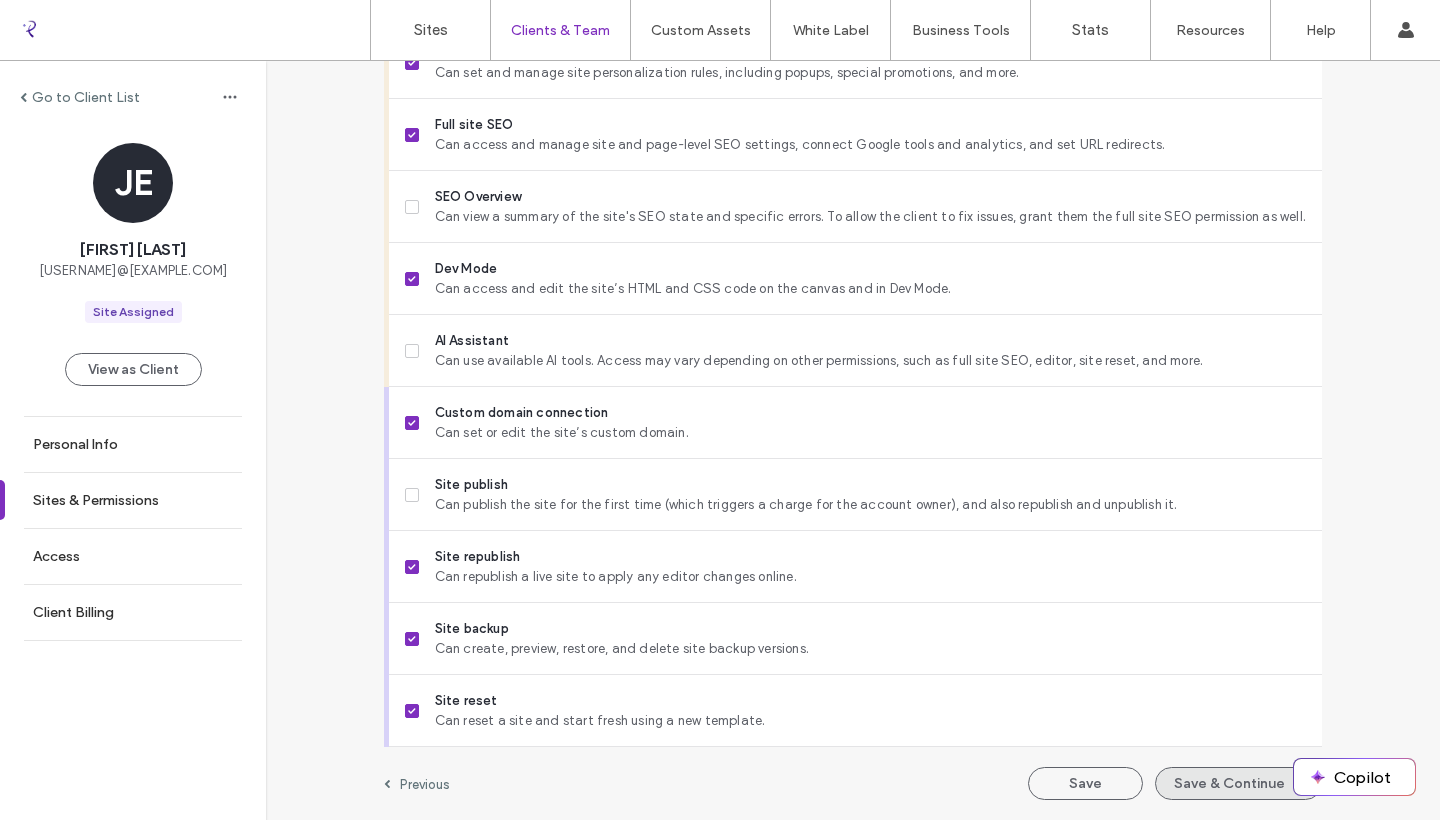 scroll, scrollTop: 1655, scrollLeft: 0, axis: vertical 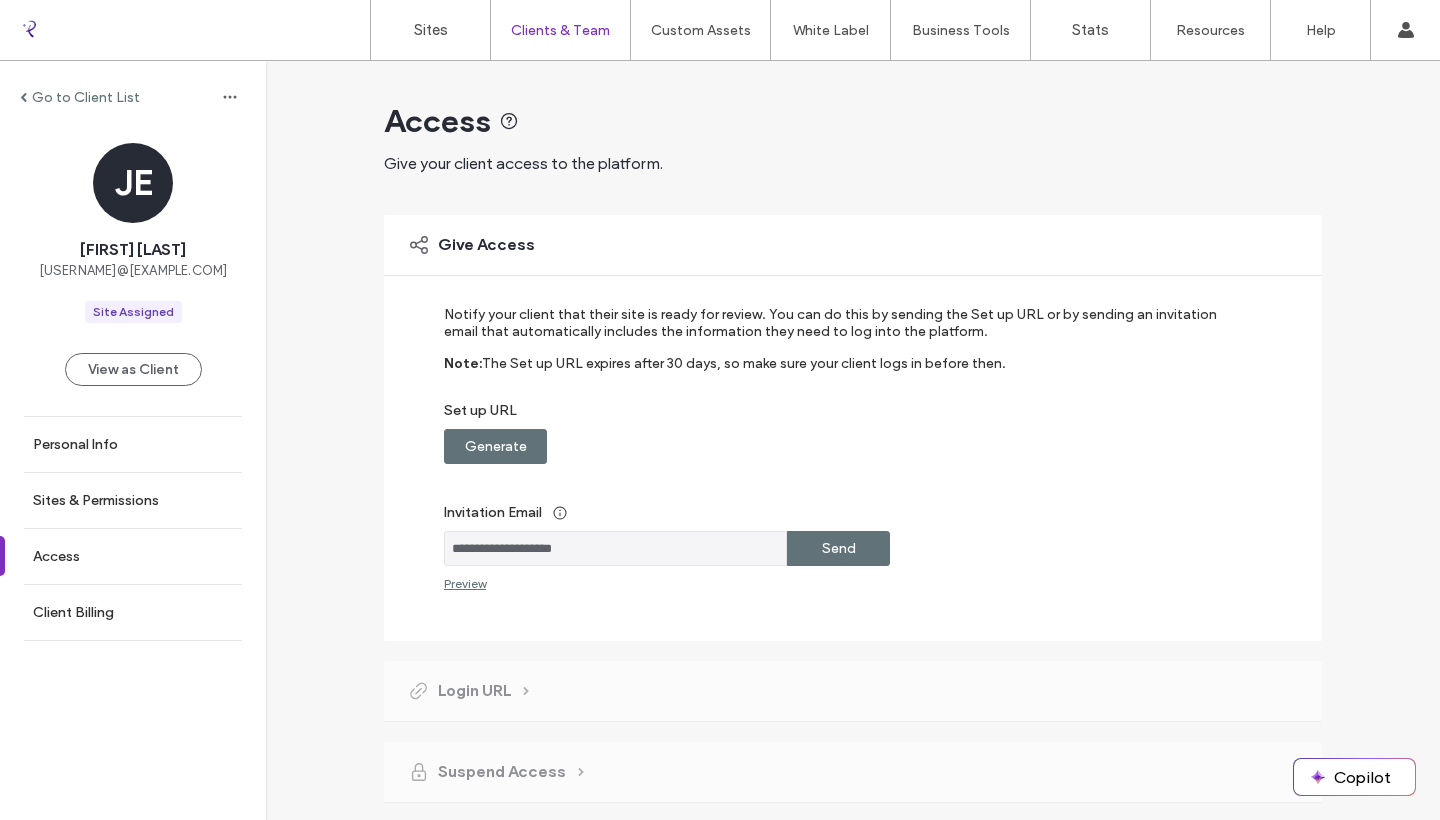 click on "Generate" at bounding box center (496, 446) 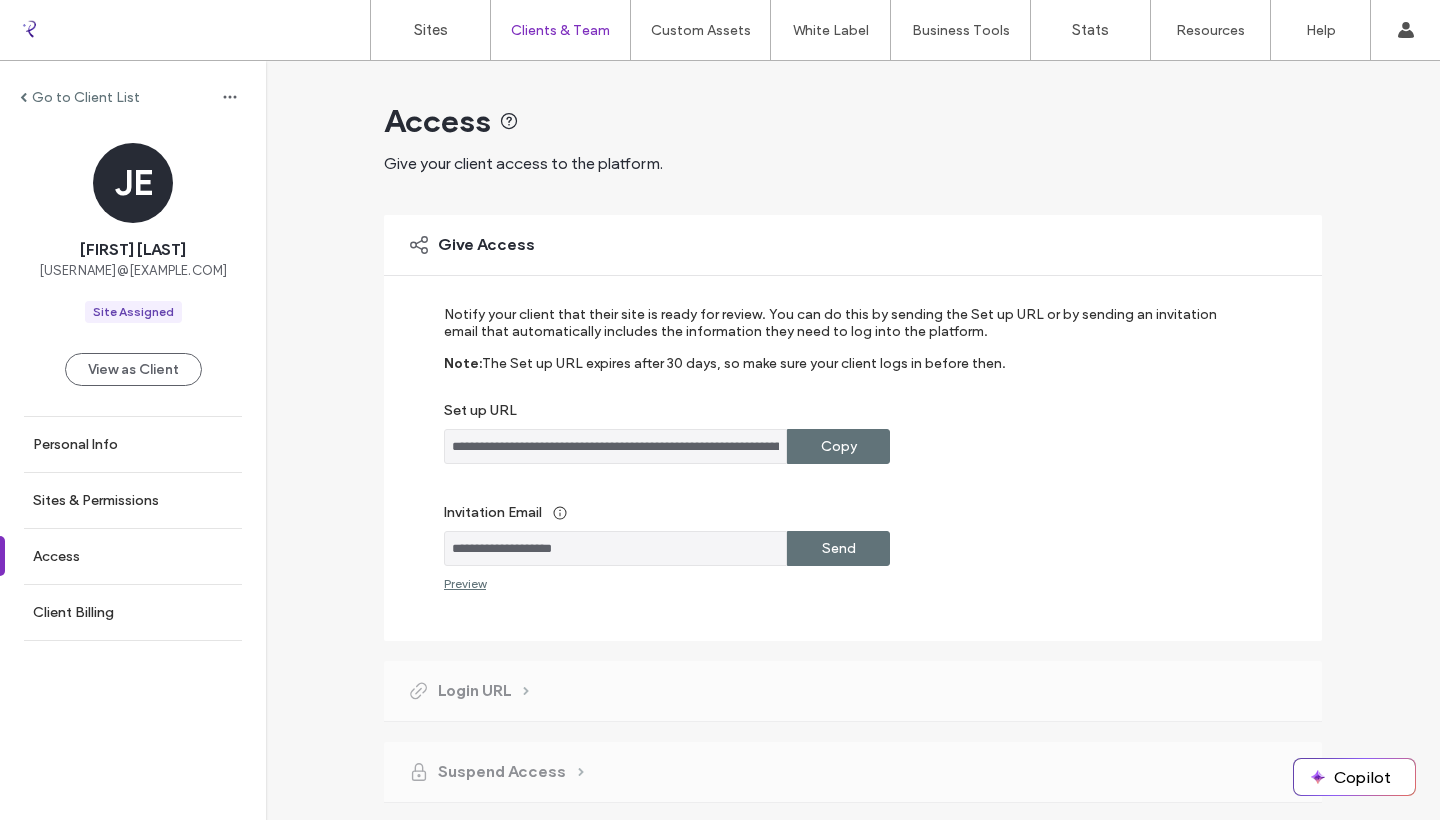 click on "Copy" at bounding box center [838, 446] 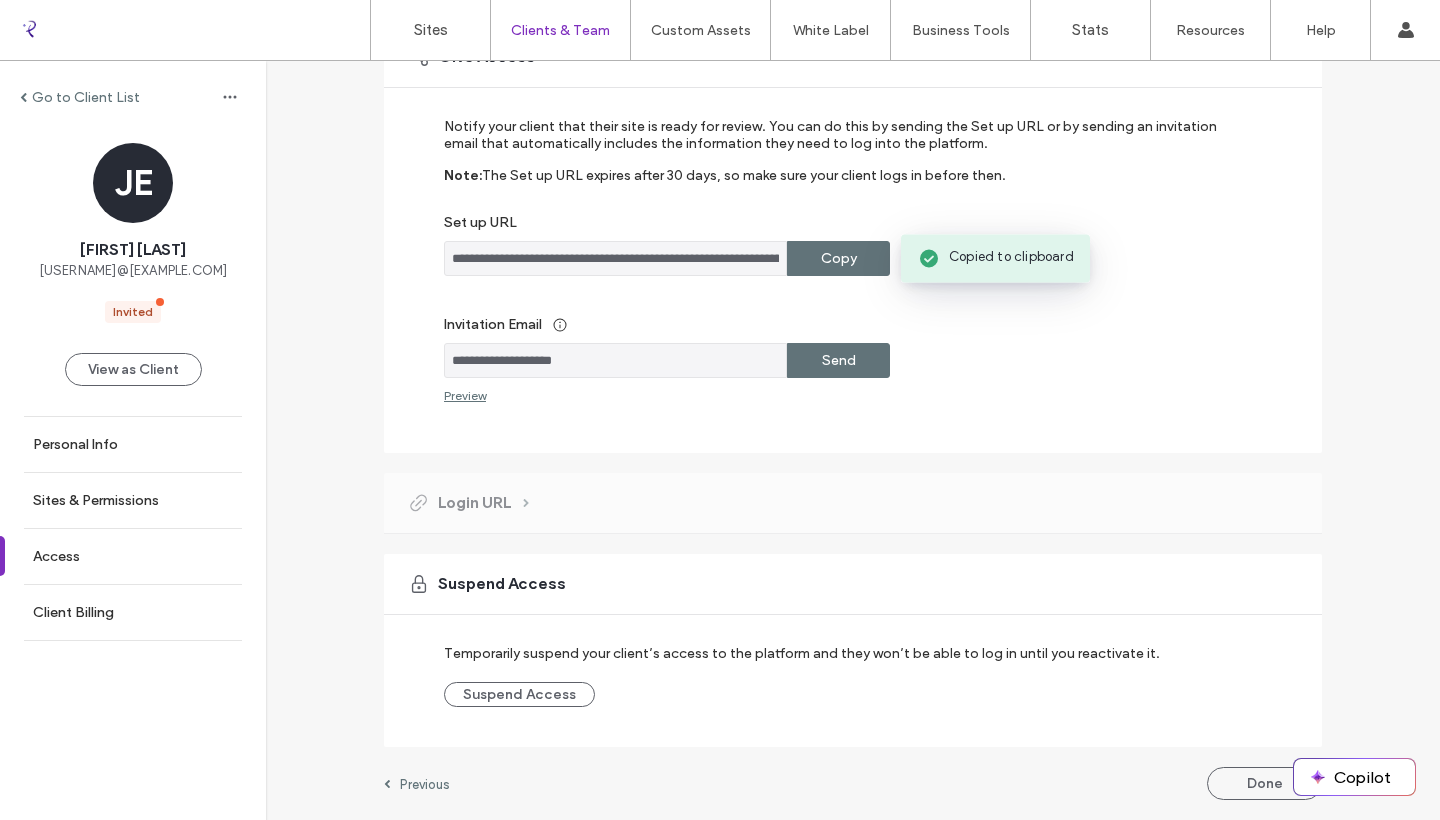 scroll, scrollTop: 188, scrollLeft: 0, axis: vertical 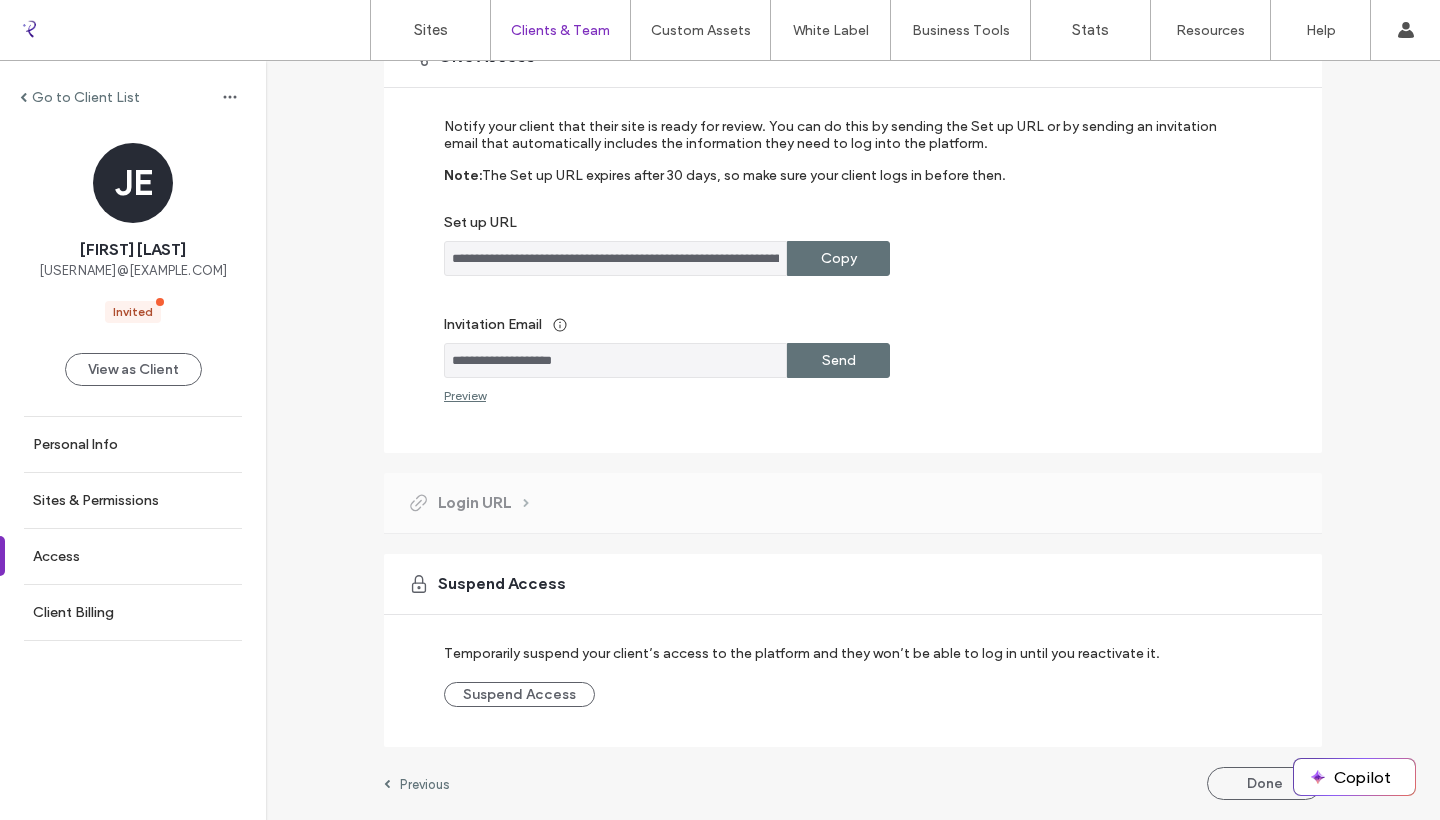 click on "Login URL" at bounding box center [853, 503] 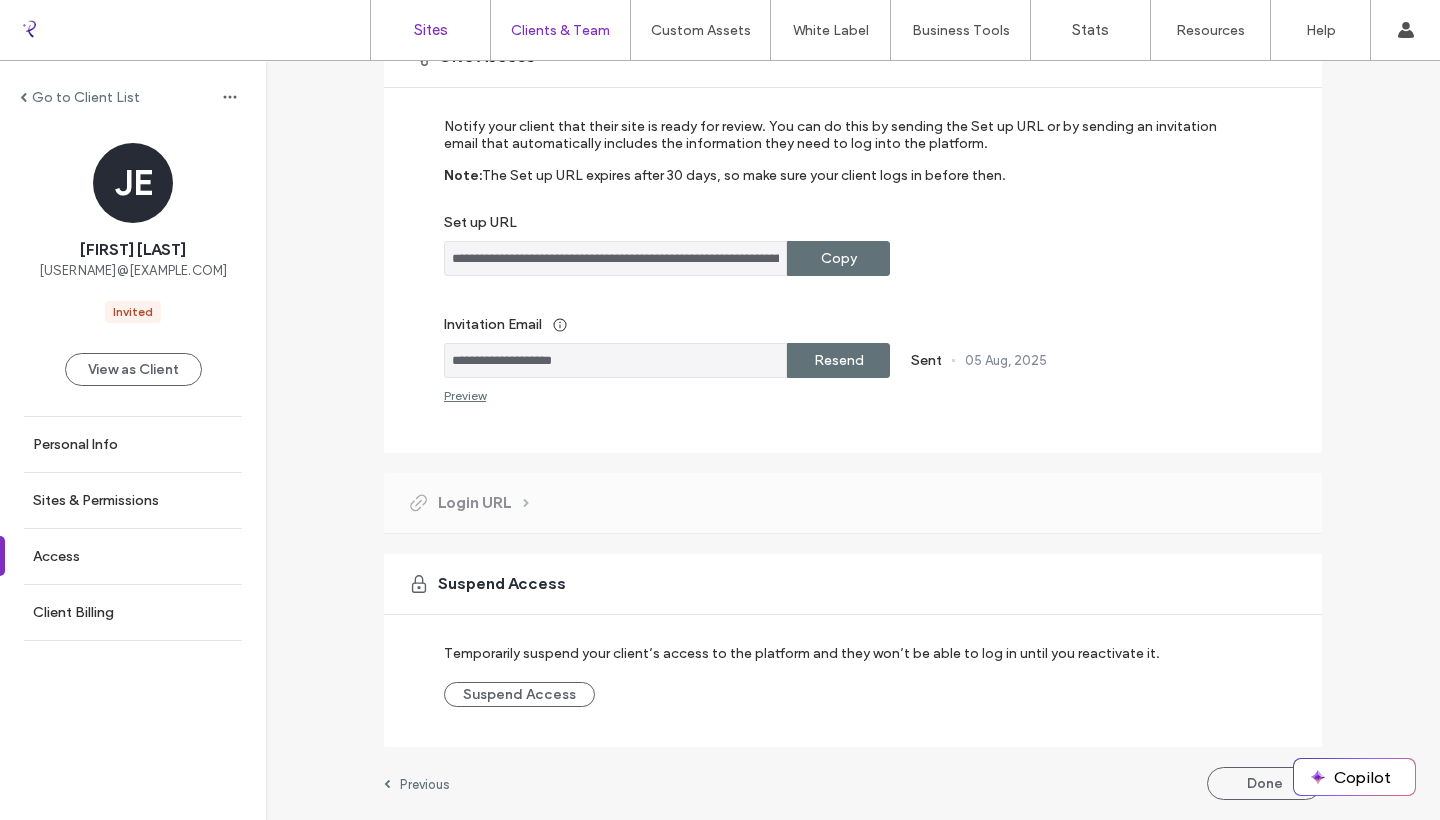 click on "Sites" at bounding box center (430, 30) 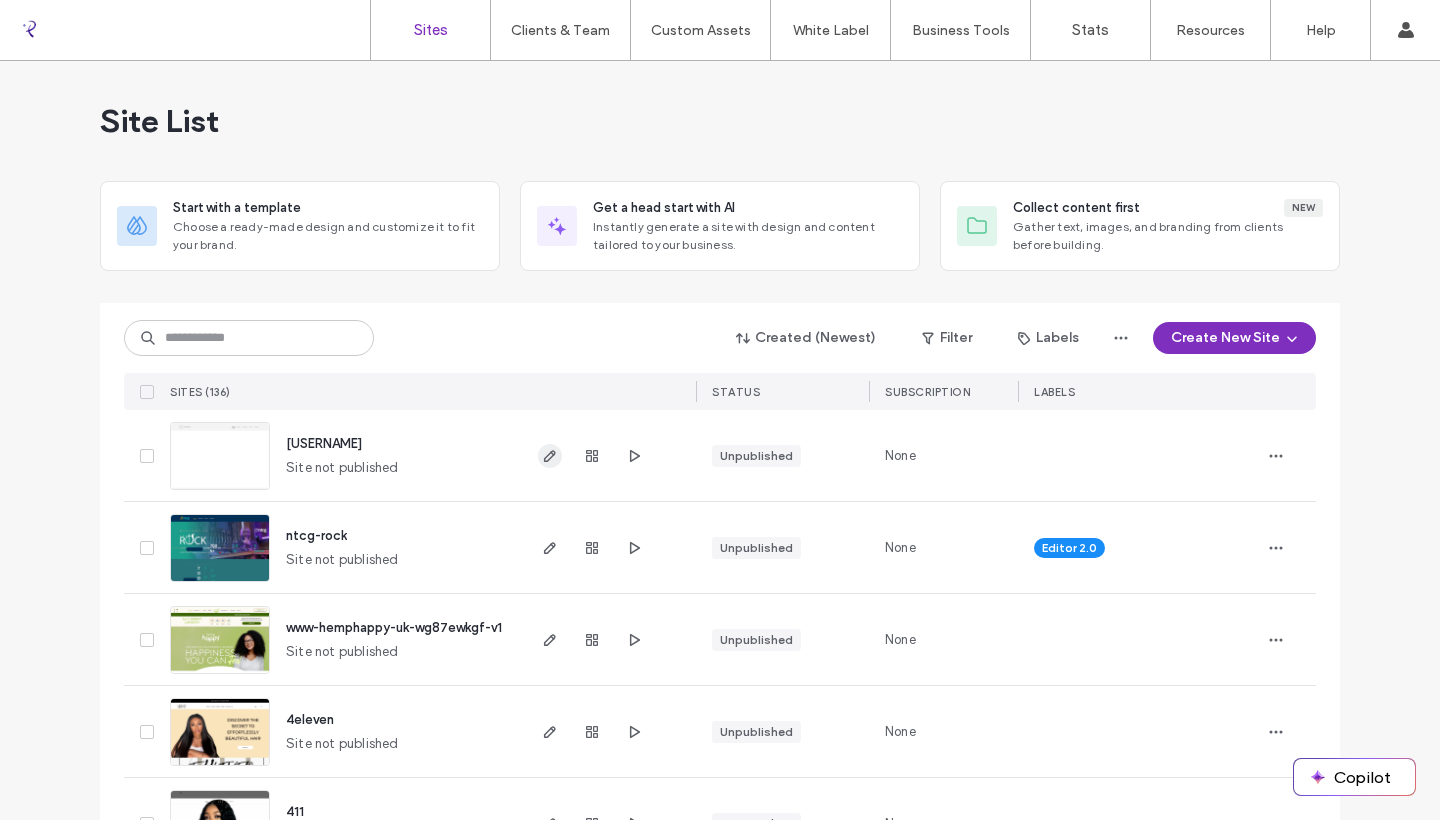 click 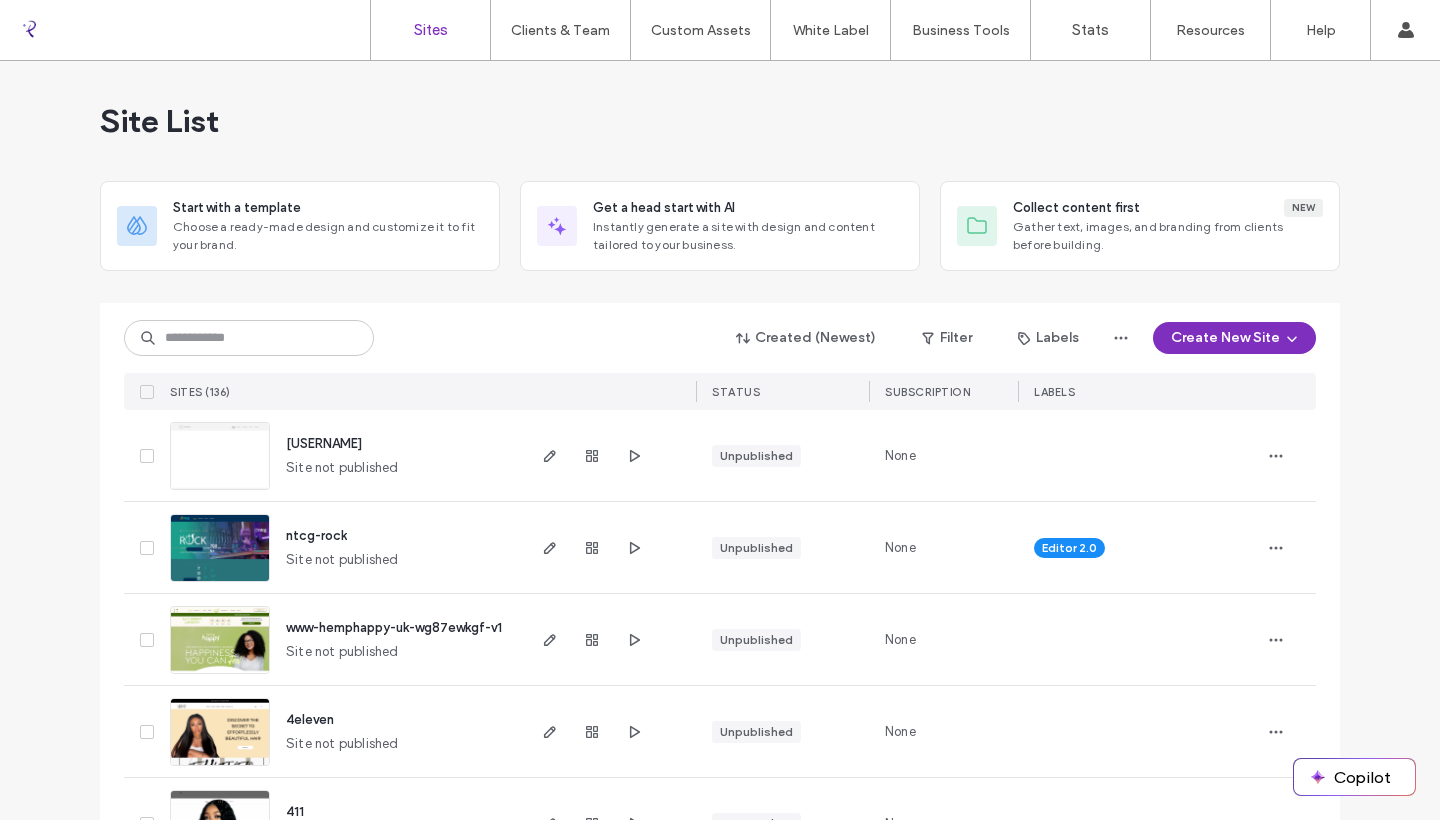 scroll, scrollTop: 0, scrollLeft: 0, axis: both 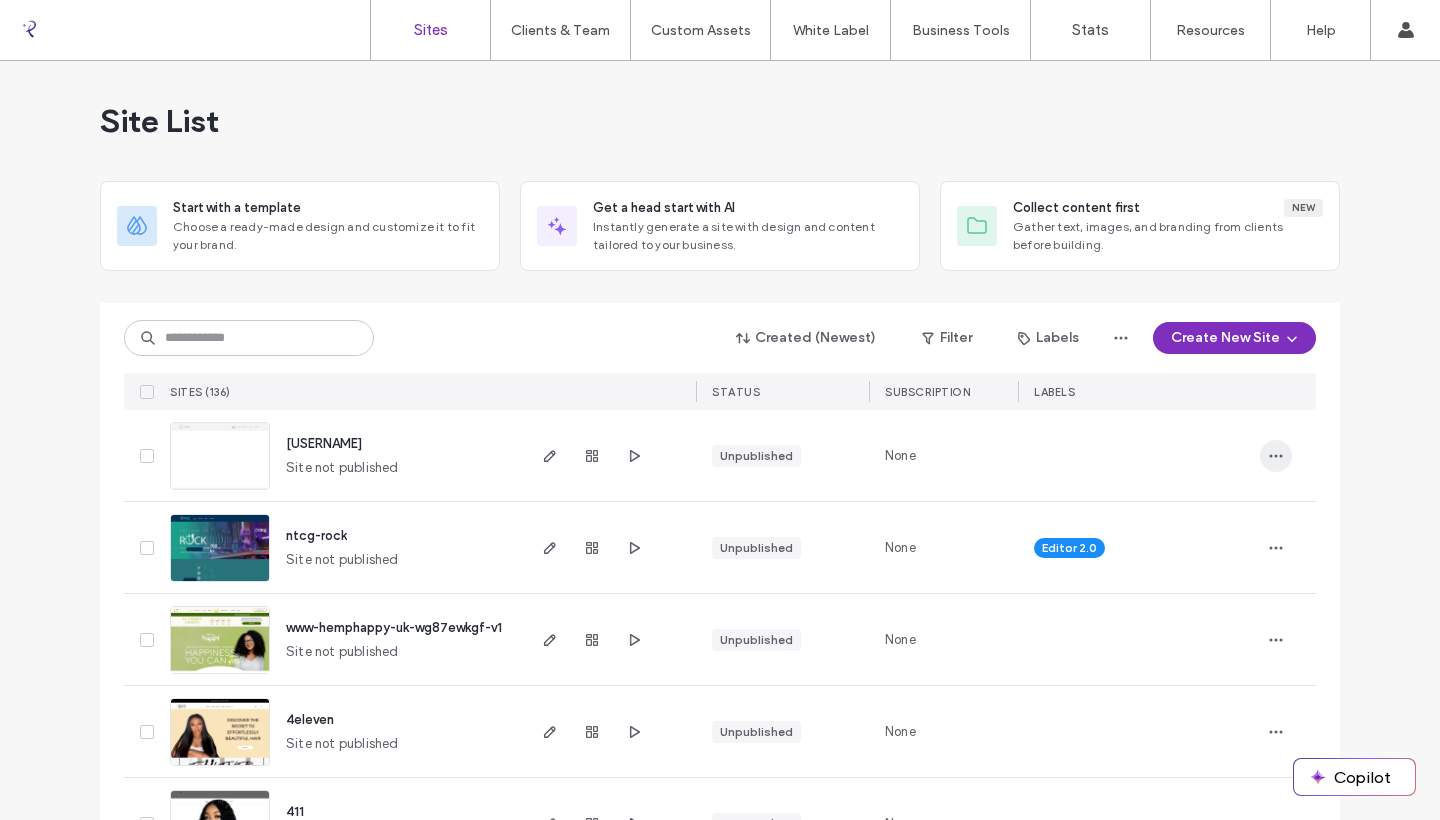 click at bounding box center [1276, 456] 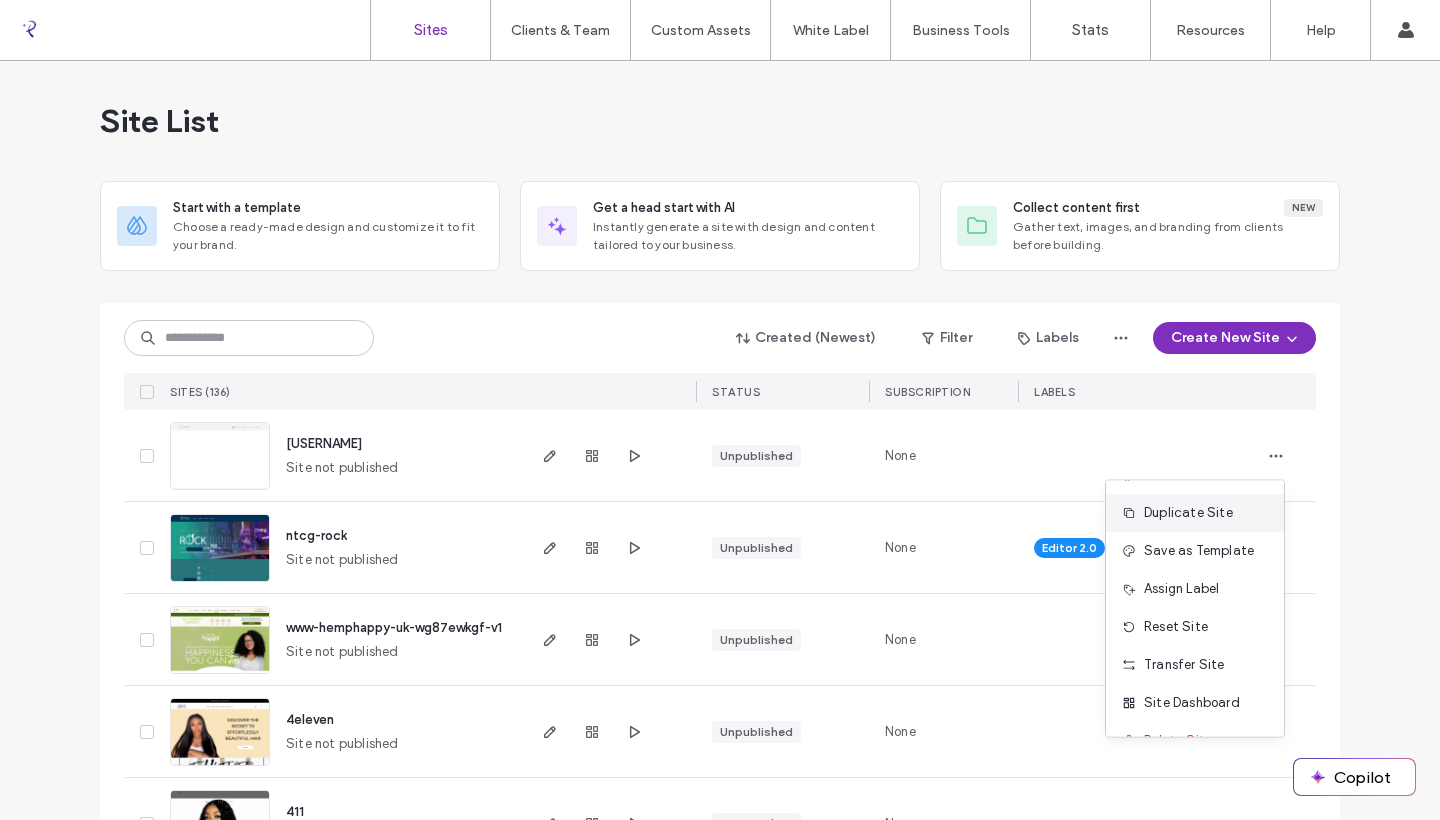 scroll, scrollTop: 34, scrollLeft: 0, axis: vertical 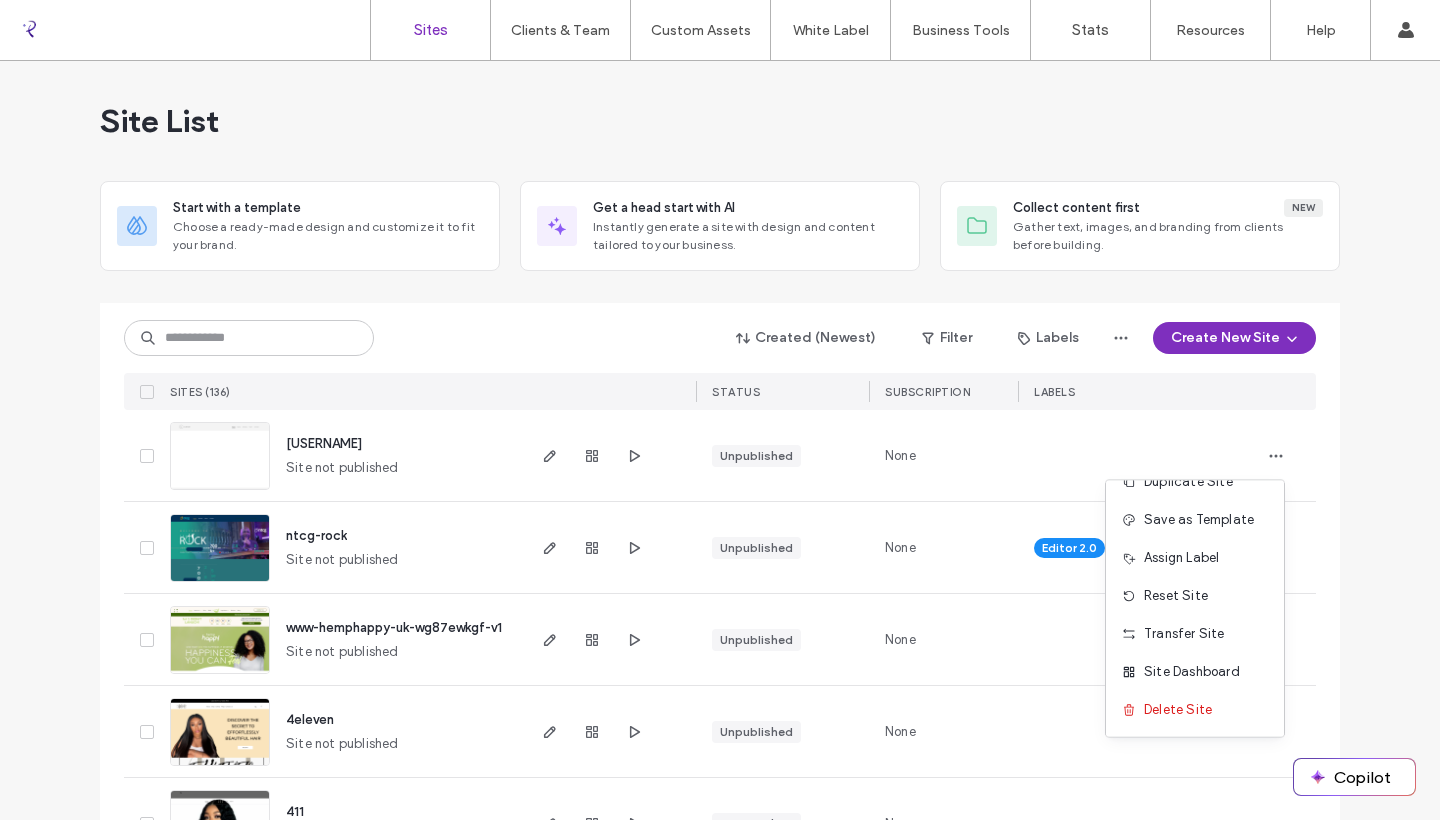 click on "Site List Start with a template Choose a ready-made design and customize it to fit your brand. Get a head start with AI Instantly generate a site with design and content tailored to your business. Collect content first New Gather text, images, and branding from clients before building. Created (Newest) Filter Labels Create New Site SITES (136) STATUS SUBSCRIPTION LABELS [USERNAME] Site not publishedUnpublished None [USERNAME] Site not publishedUnpublished None Editor 2.0 [USERNAME] Site not publishedUnpublished None [USERNAME] Site not publishedUnpublished None [USERNAME] Site not publishedUnpublished None [USERNAME] Site not publishedUnpublished None [USERNAME] Site not publishedUnpublished None [USERNAME] Site not publishedUnpublished None [USERNAME] [USERNAME] Published Monthly [USERNAME] Site not publishedUnpublished None [USERNAME] Site not publishedUnpublished None [USERNAME] Site not publishedUnpublished None [USERNAME]" at bounding box center [720, 3721] 